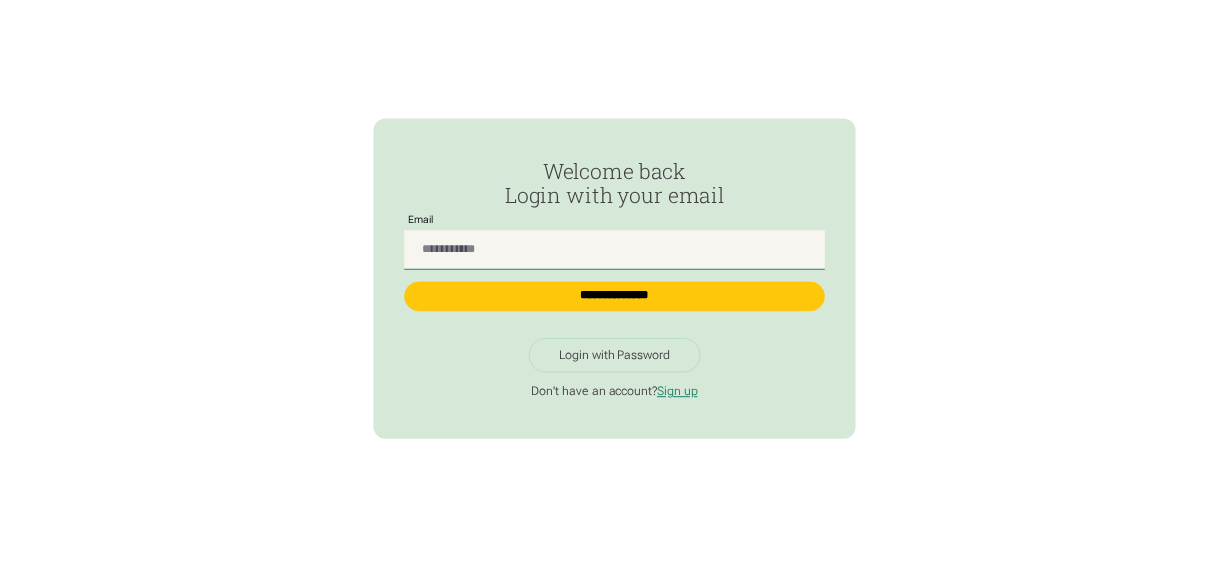 scroll, scrollTop: 0, scrollLeft: 0, axis: both 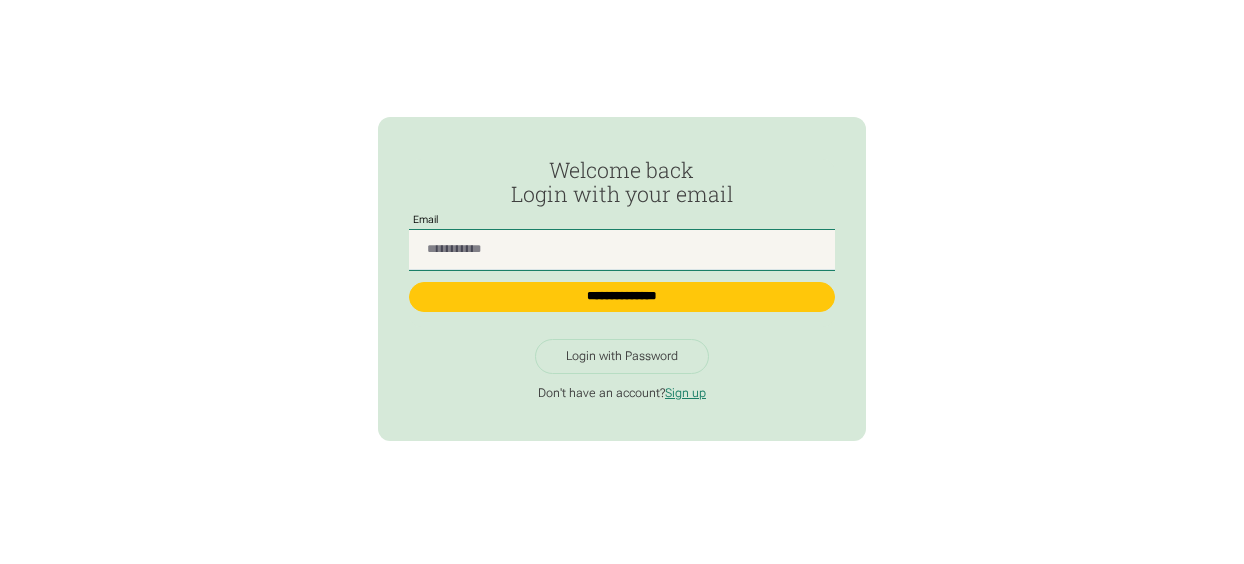 click at bounding box center (622, 250) 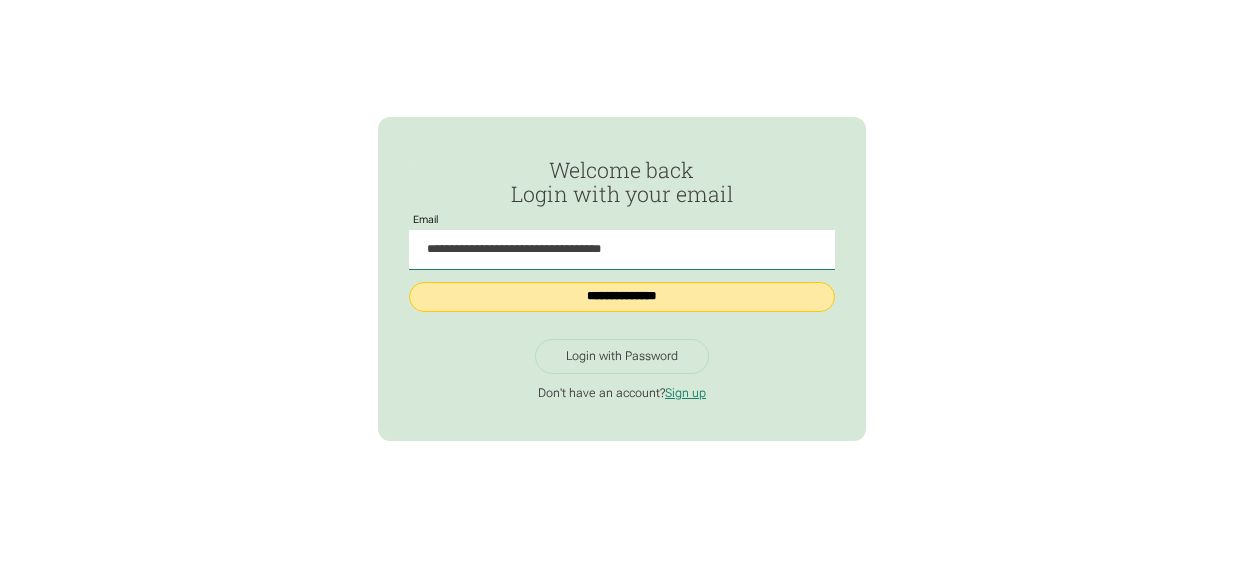 click on "**********" at bounding box center [622, 296] 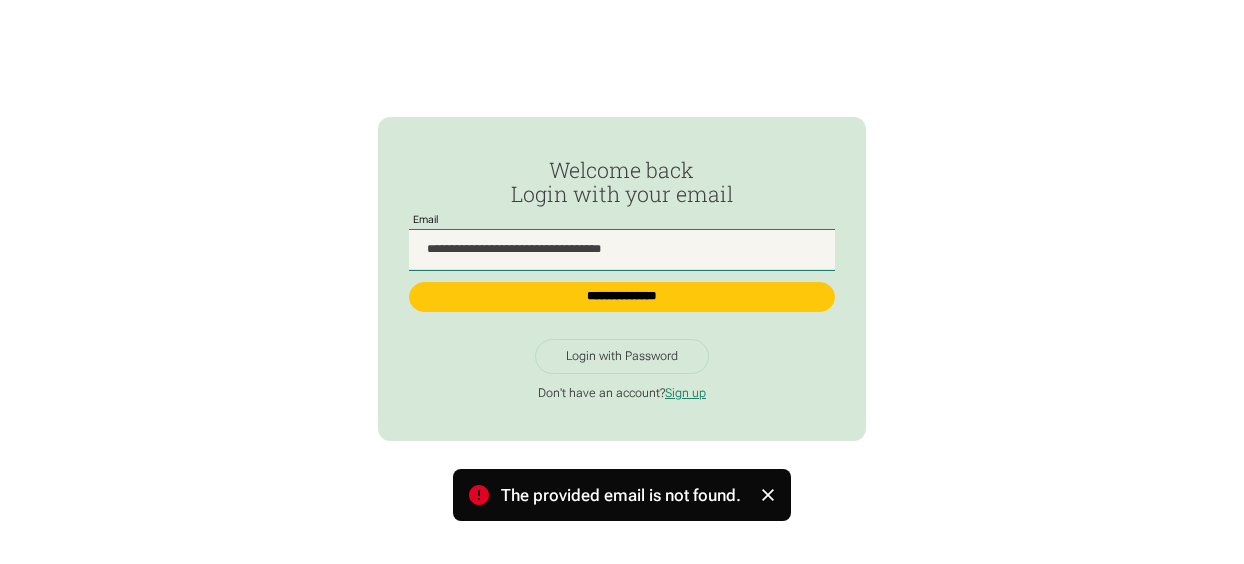 click on "**********" at bounding box center (622, 250) 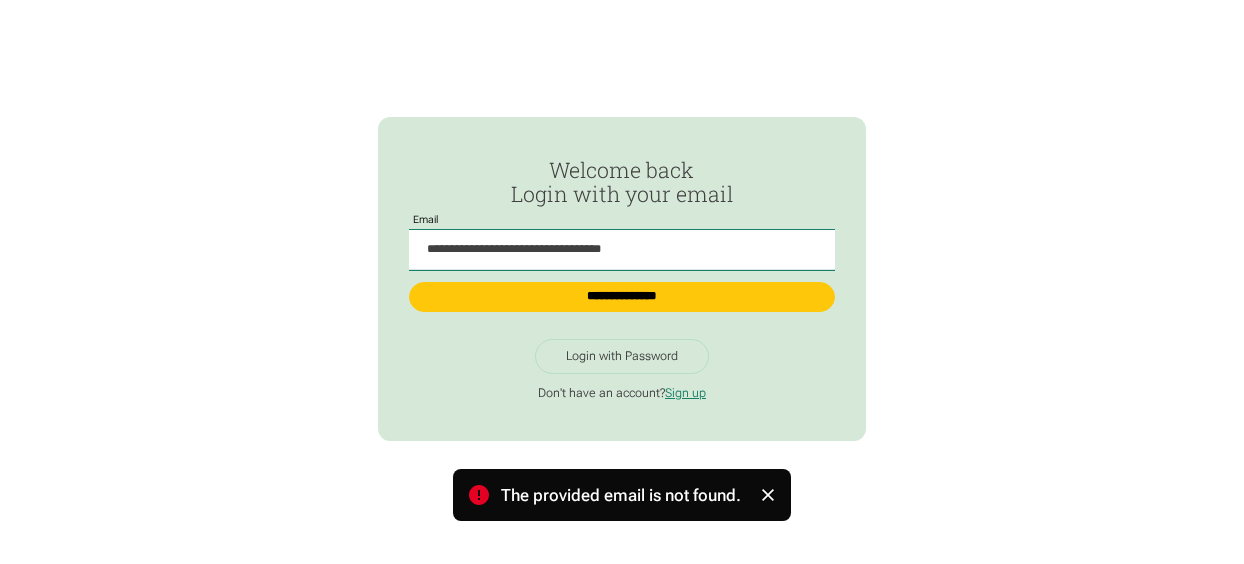 drag, startPoint x: 682, startPoint y: 250, endPoint x: 333, endPoint y: 170, distance: 358.05167 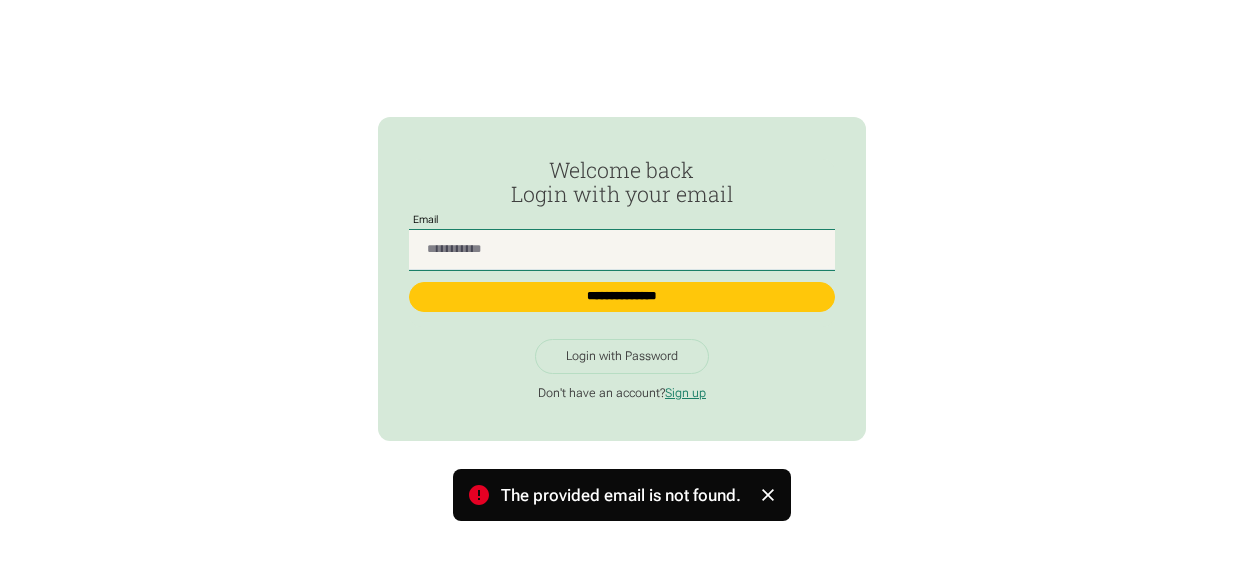 click at bounding box center (622, 250) 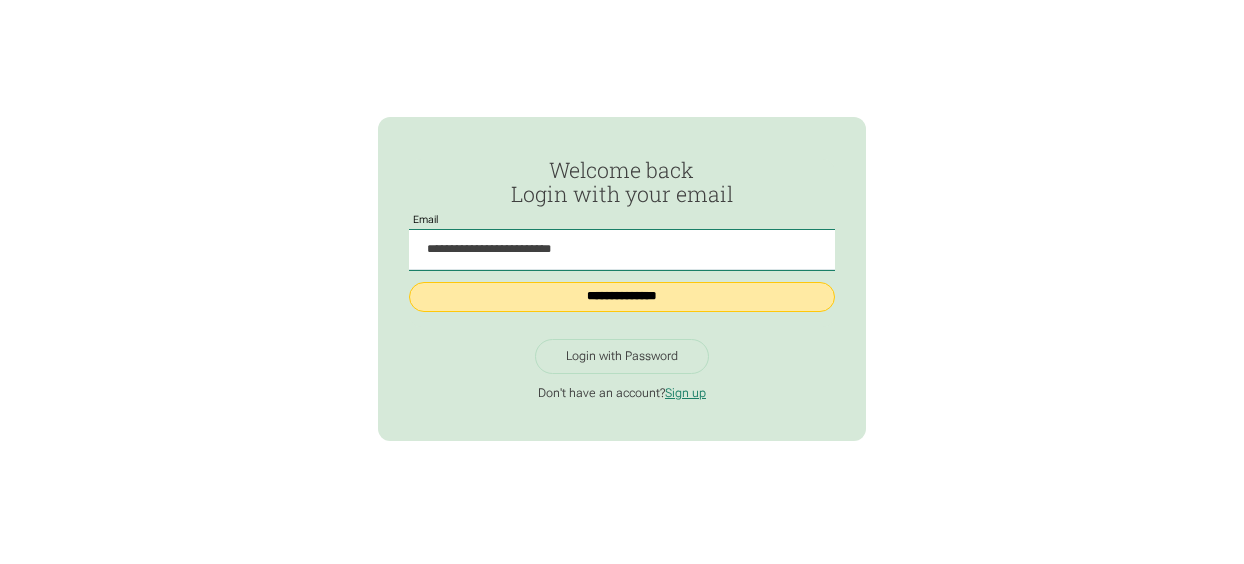 type on "**********" 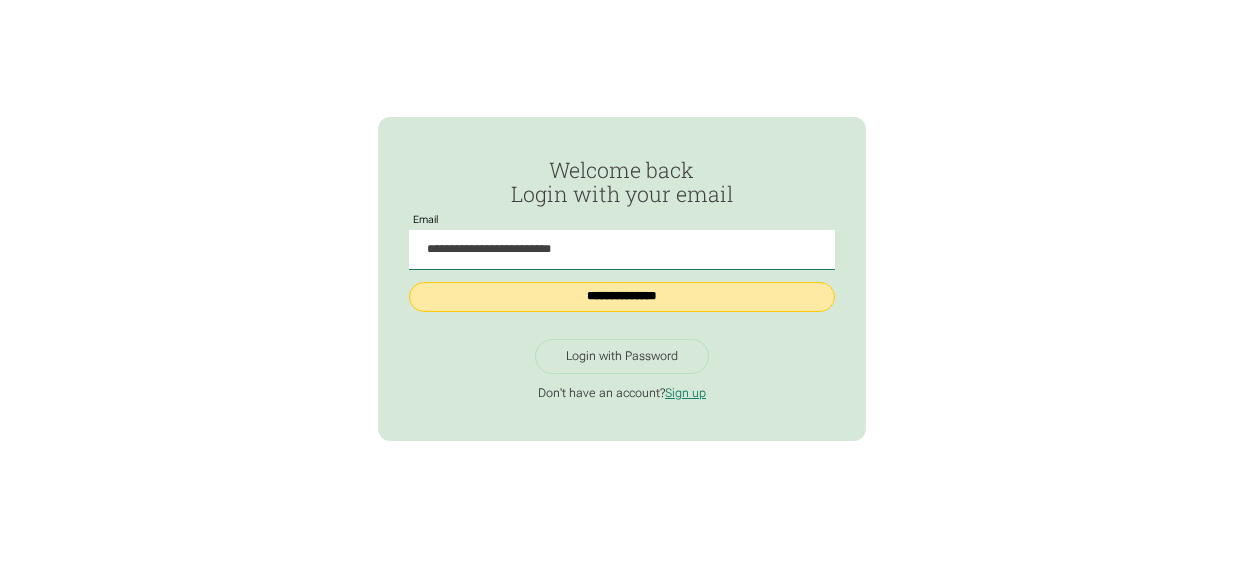click on "**********" at bounding box center (622, 296) 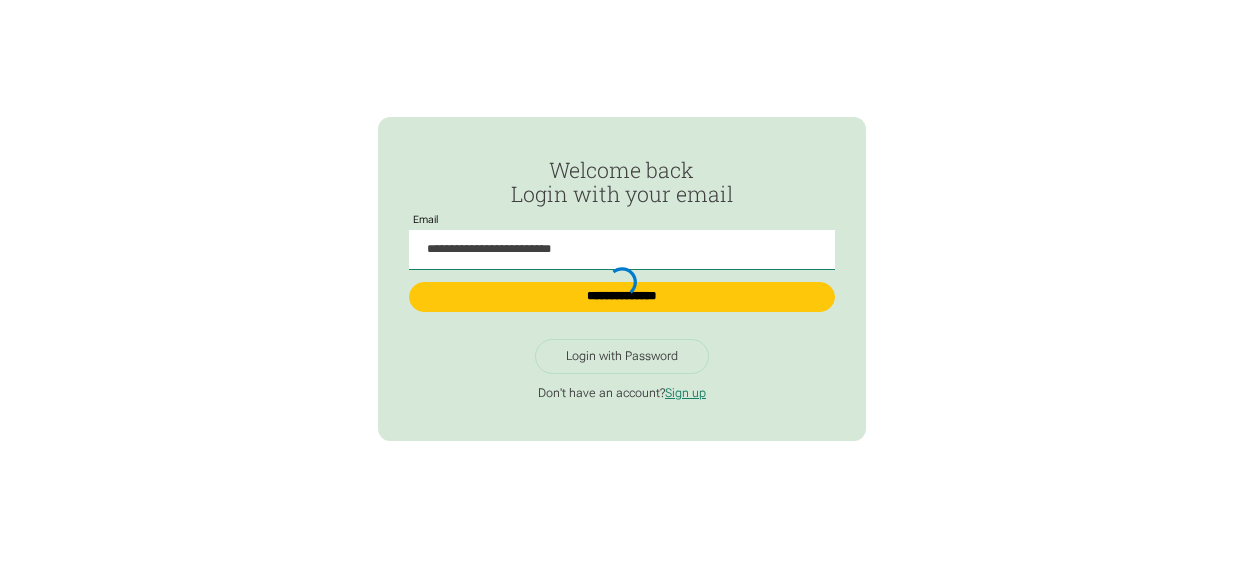 type on "**********" 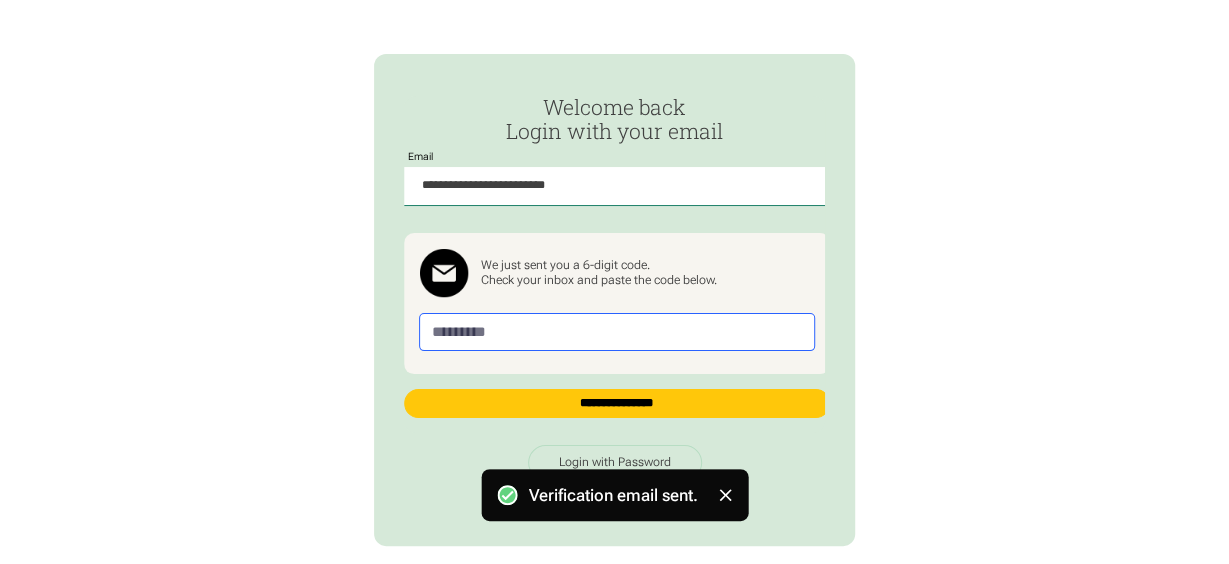 click at bounding box center (617, 332) 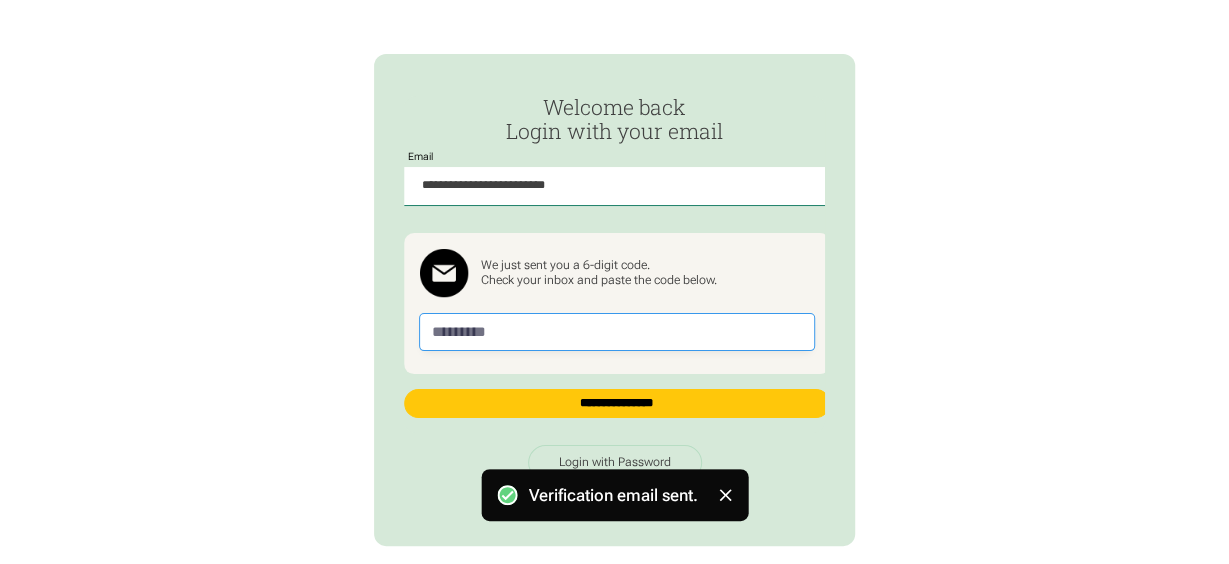 drag, startPoint x: 532, startPoint y: 337, endPoint x: 119, endPoint y: 337, distance: 413 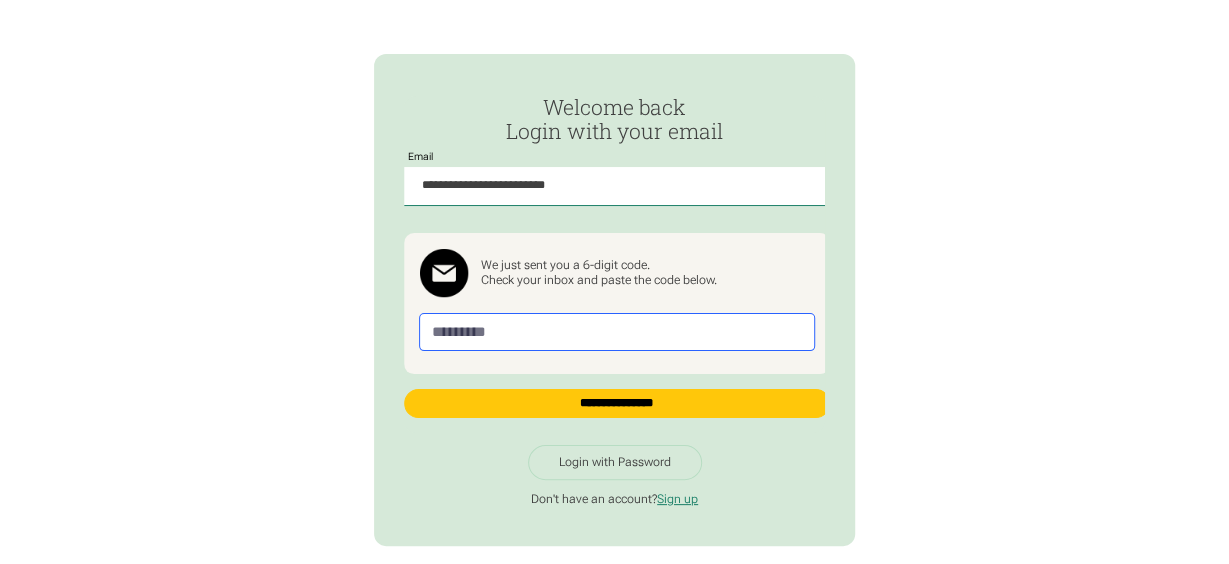 click at bounding box center [617, 332] 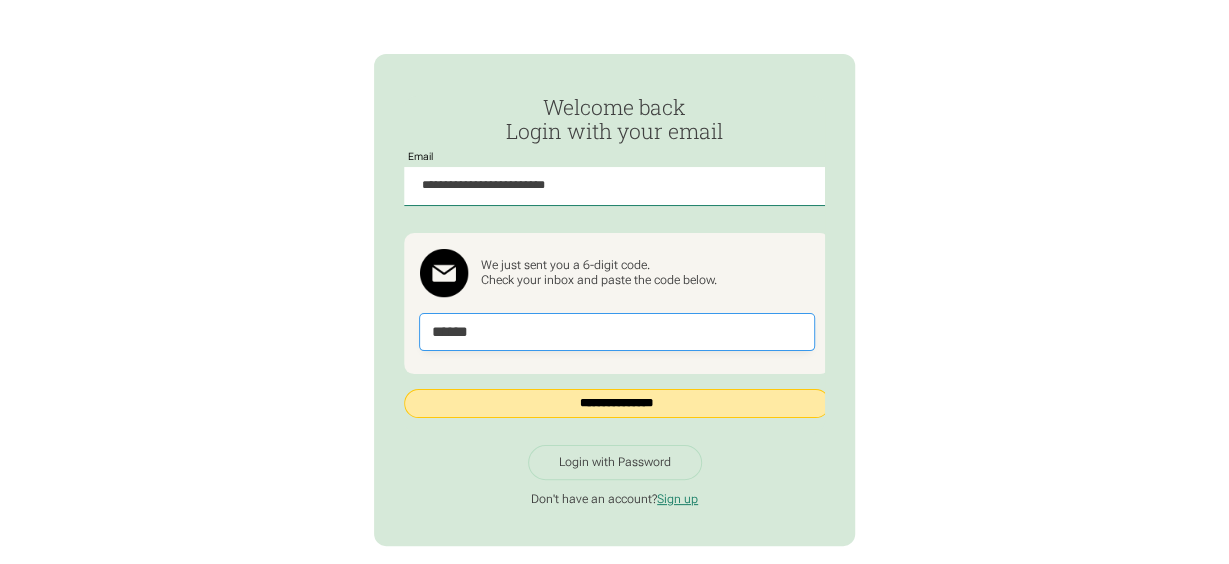 type on "******" 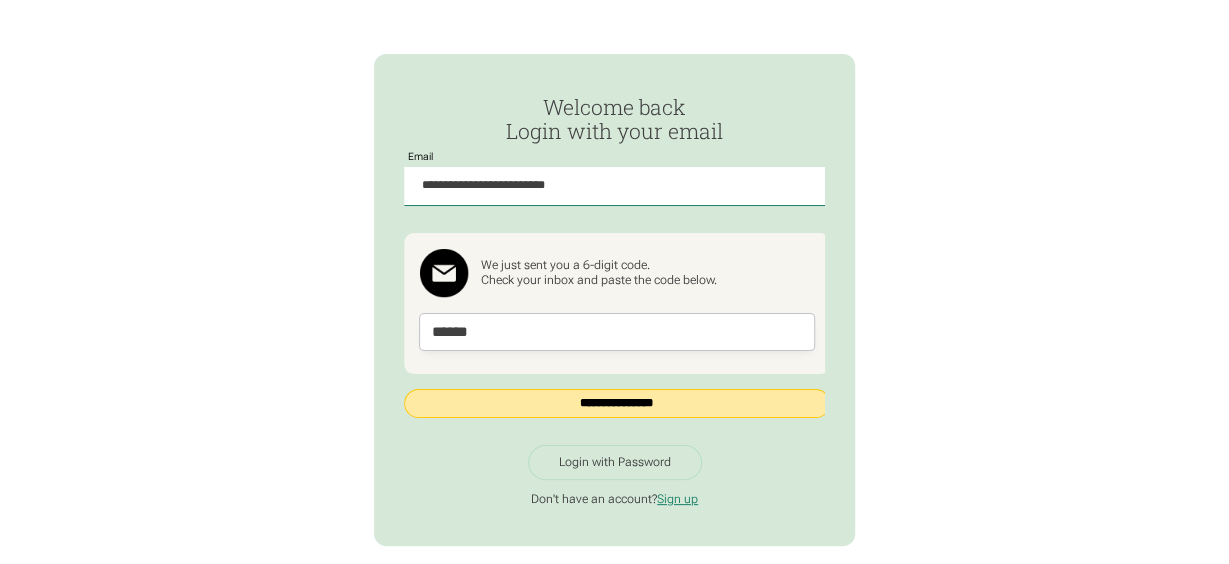 click on "**********" at bounding box center (617, 403) 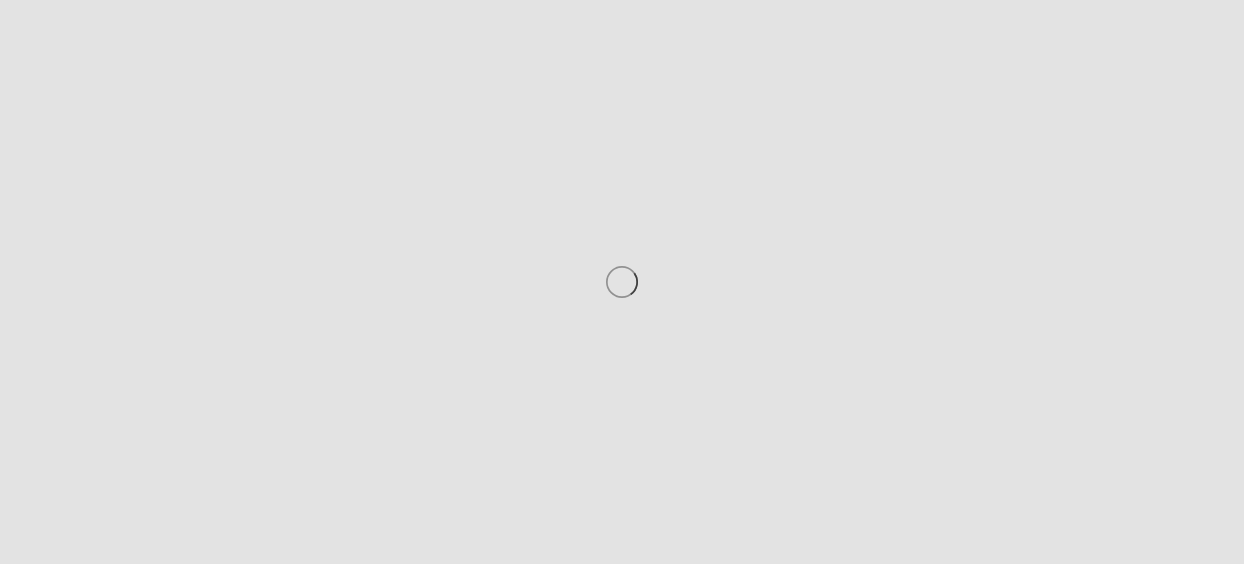 scroll, scrollTop: 0, scrollLeft: 0, axis: both 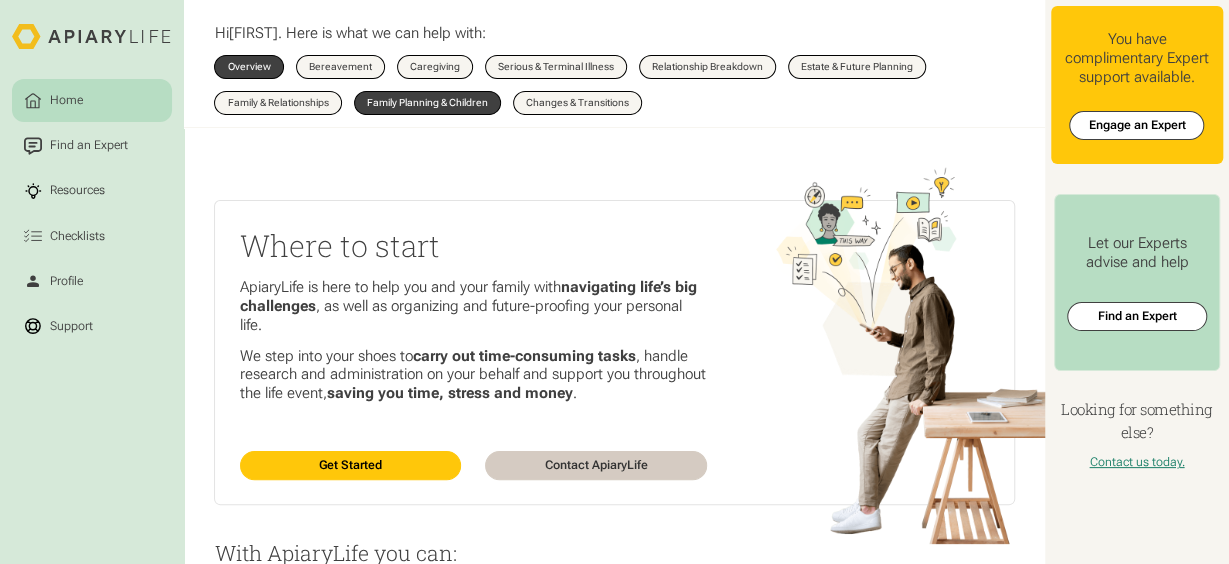 click on "Family Planning & Children" at bounding box center [427, 103] 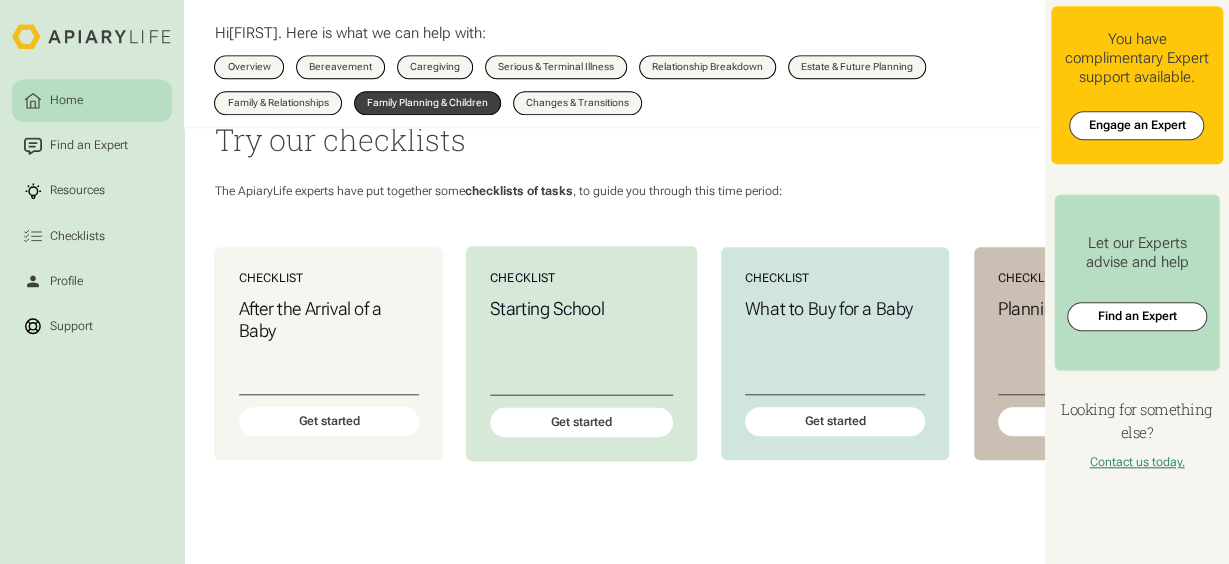 scroll, scrollTop: 800, scrollLeft: 0, axis: vertical 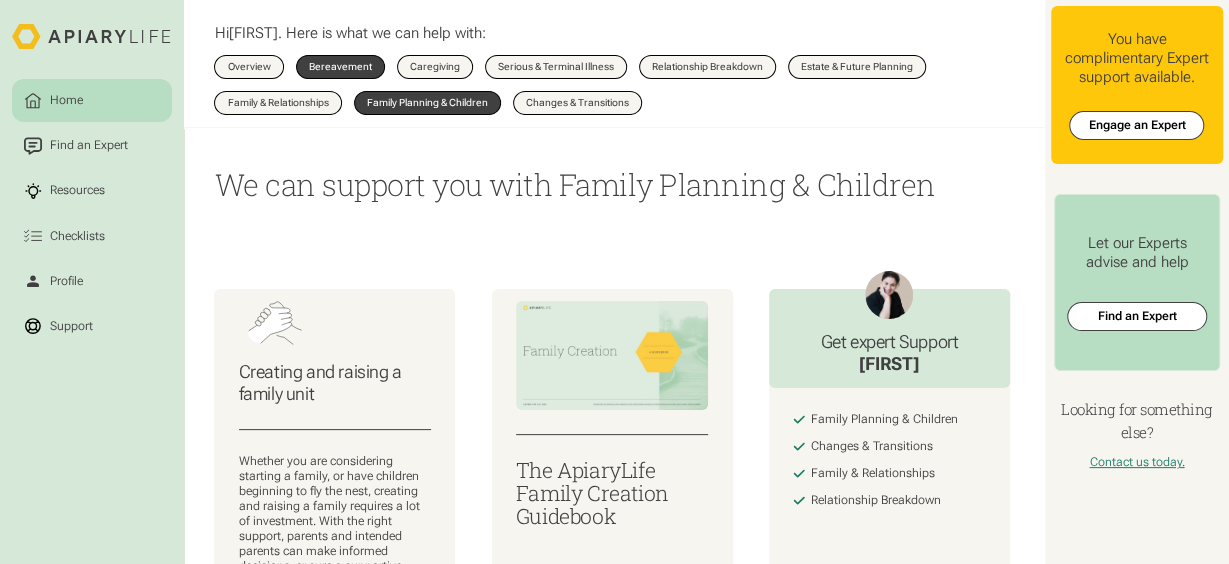 click on "Bereavement" at bounding box center (340, 67) 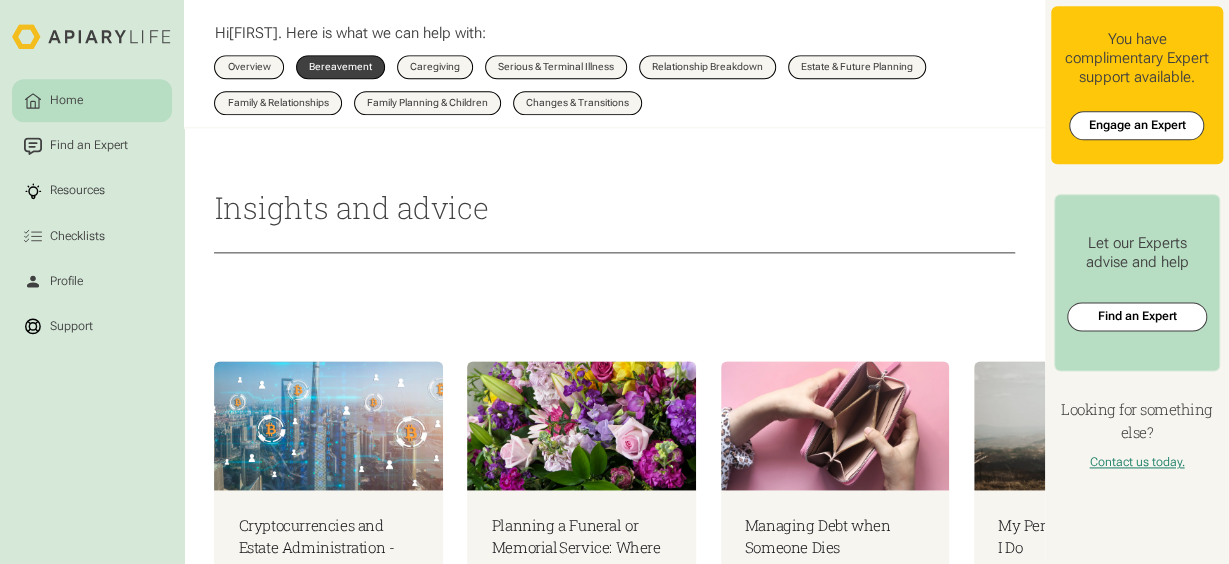 scroll, scrollTop: 800, scrollLeft: 0, axis: vertical 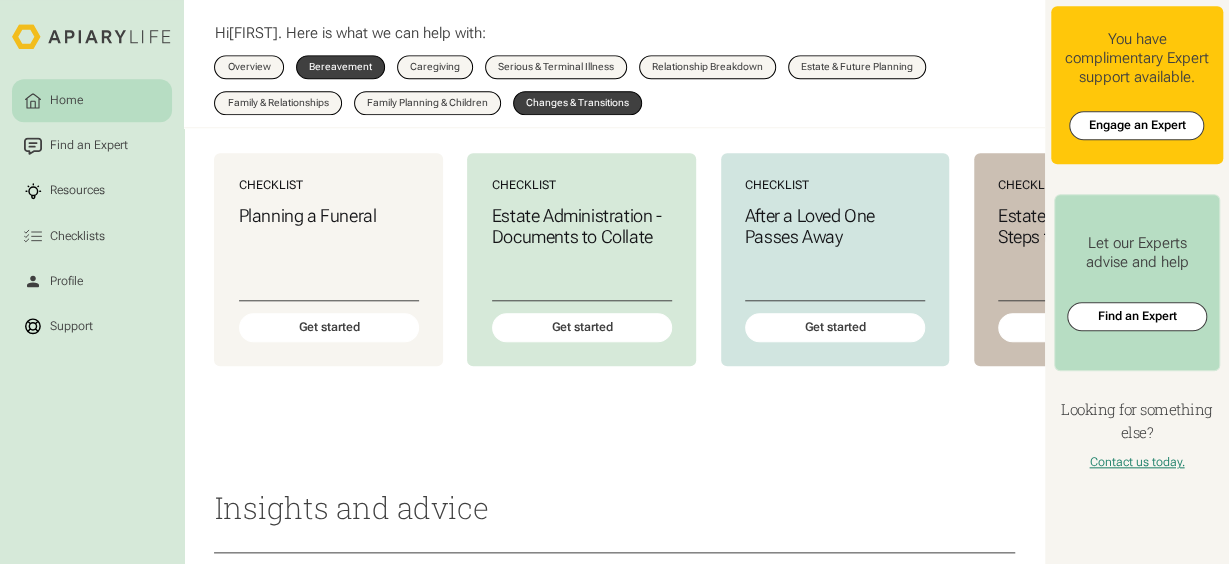 click on "Changes & Transitions" at bounding box center [577, 103] 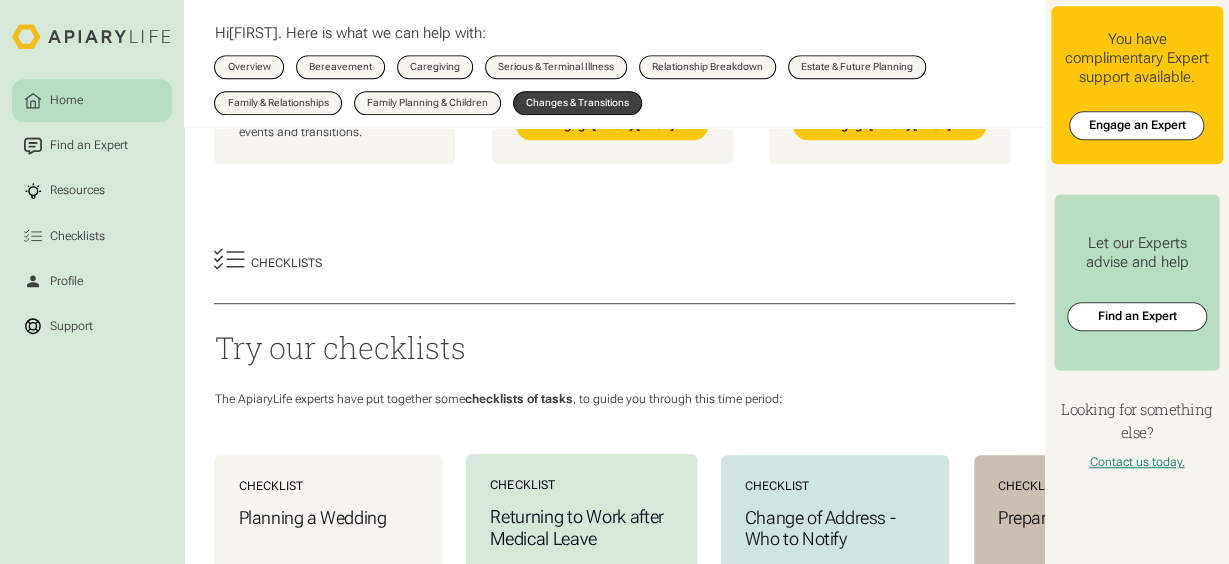 scroll, scrollTop: 700, scrollLeft: 0, axis: vertical 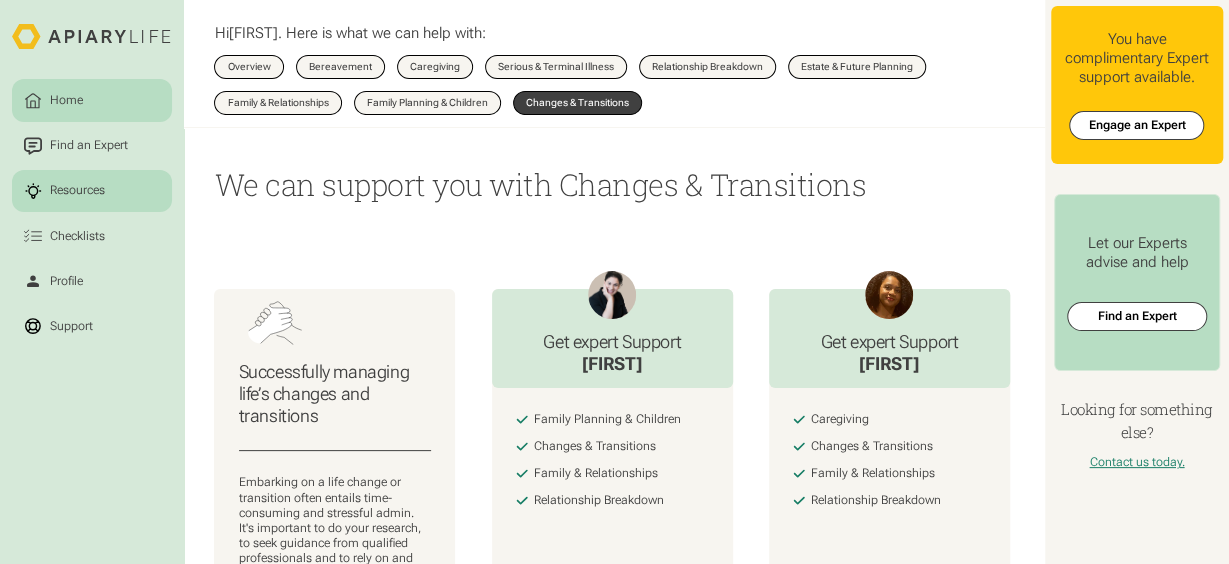 click at bounding box center (35, 191) 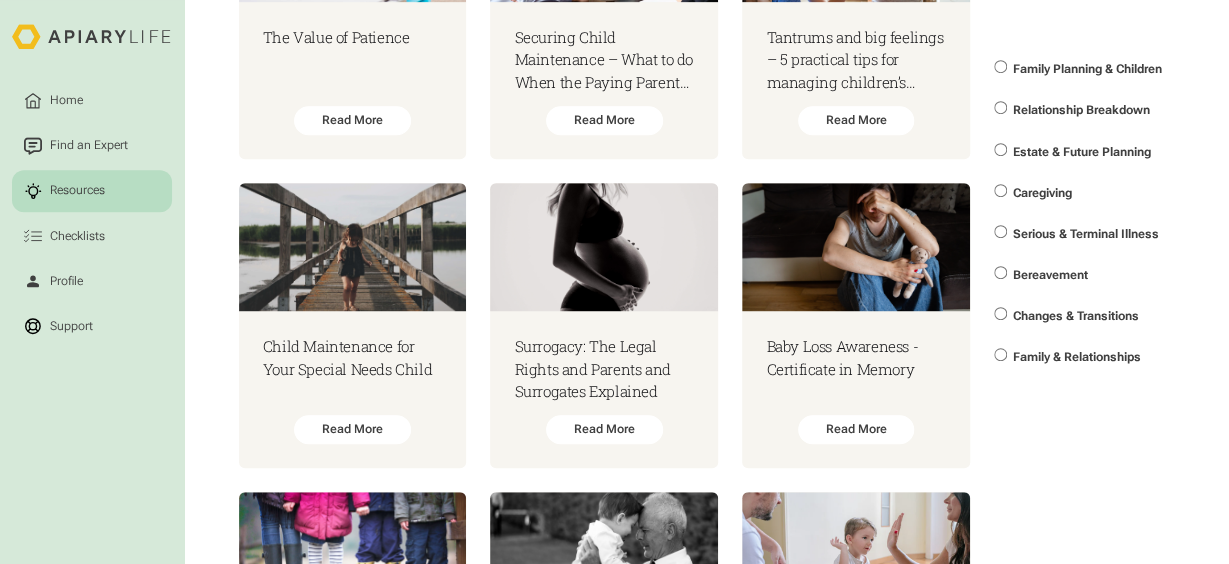 scroll, scrollTop: 600, scrollLeft: 0, axis: vertical 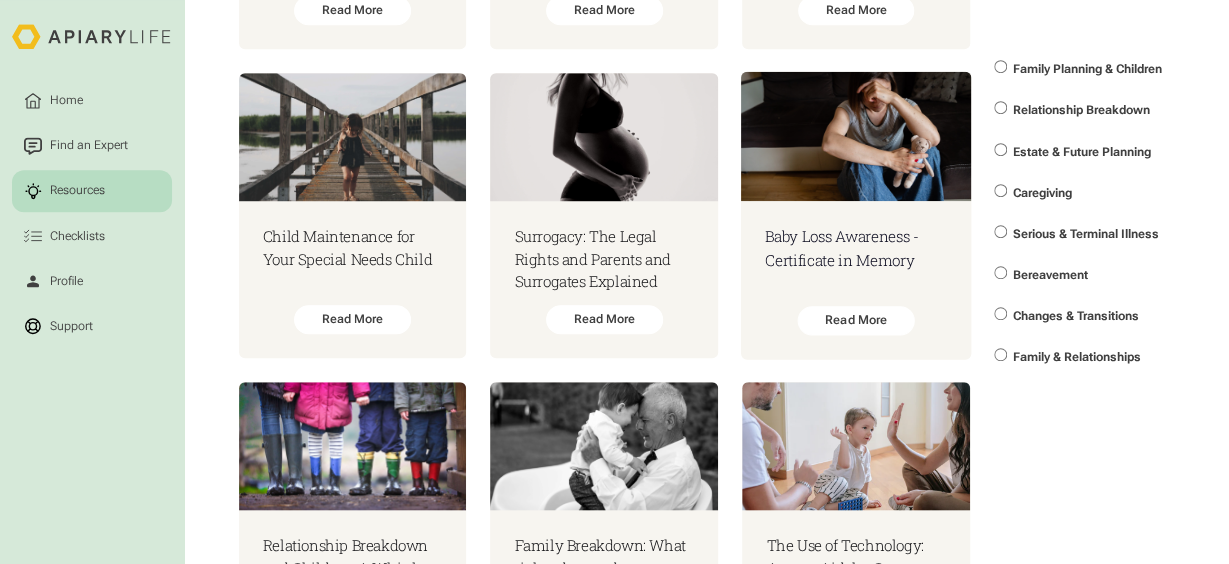 click on "Baby Loss Awareness - Certificate in Memory" at bounding box center (855, 248) 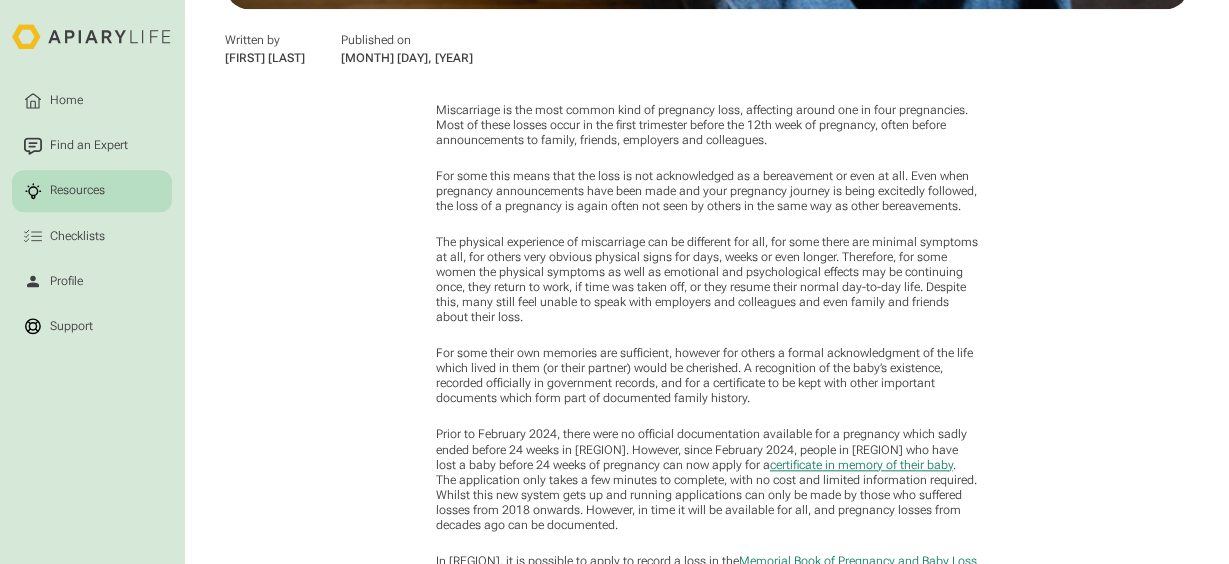 scroll, scrollTop: 800, scrollLeft: 0, axis: vertical 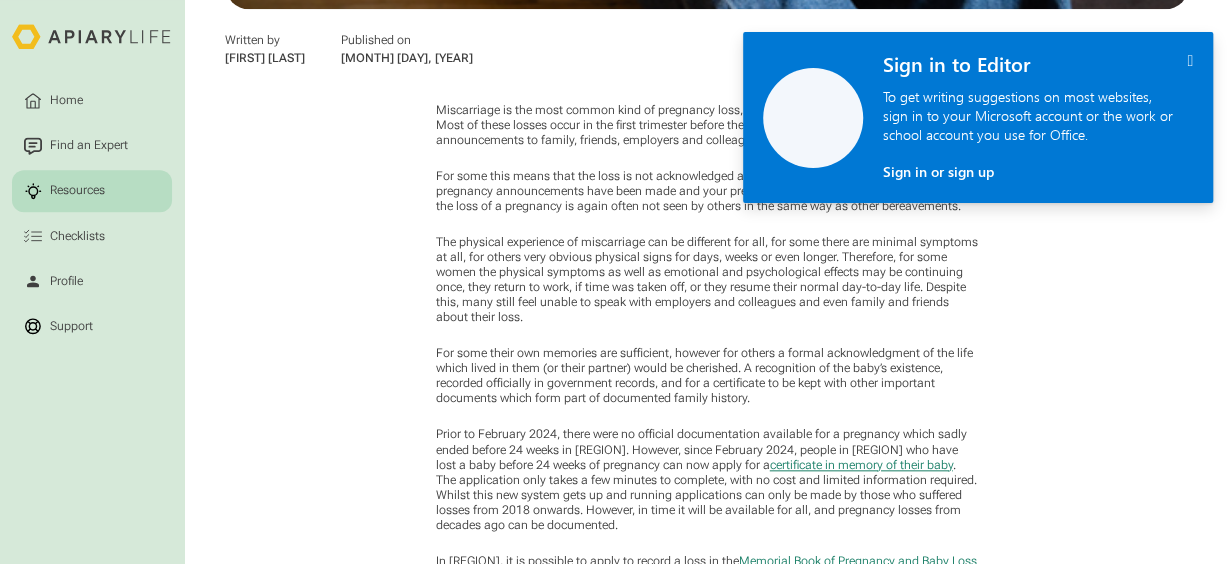 click on "" at bounding box center [1190, 60] 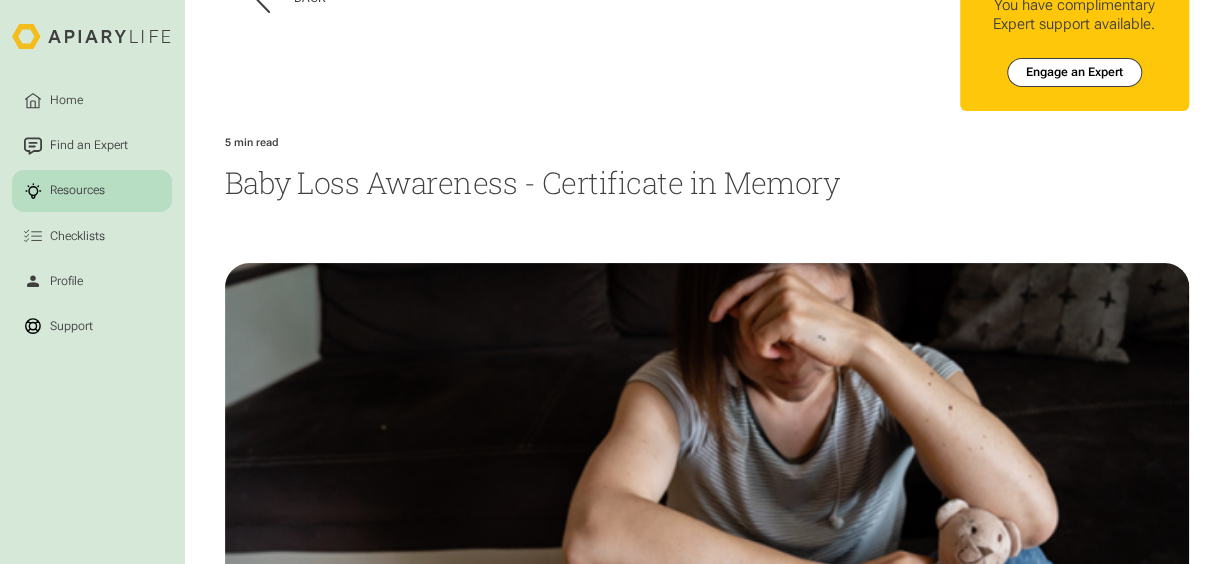 scroll, scrollTop: 0, scrollLeft: 0, axis: both 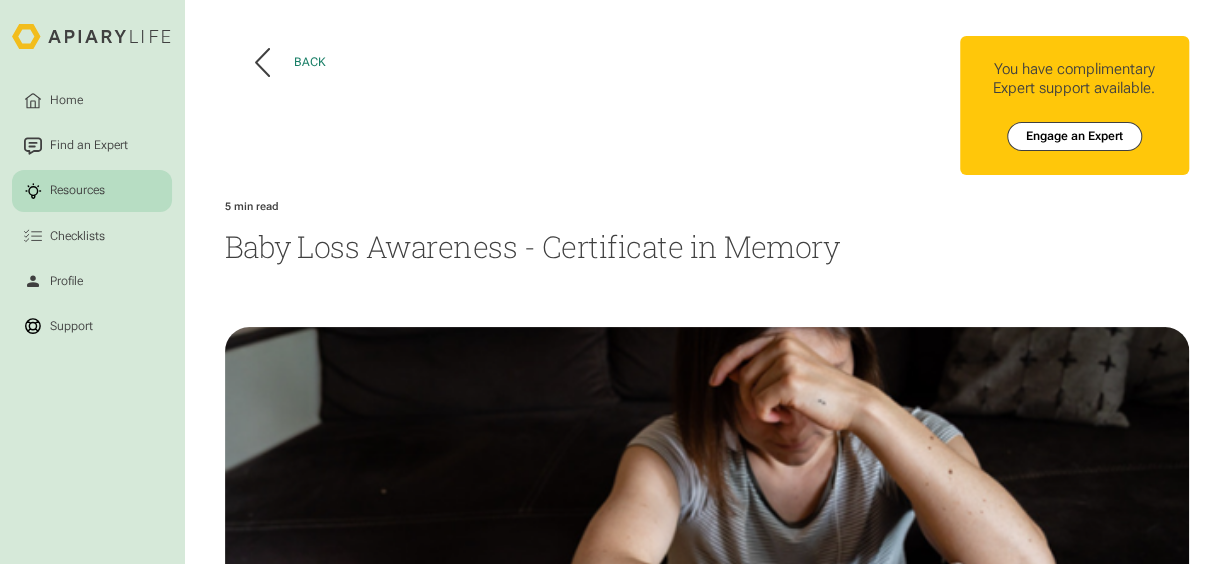 click 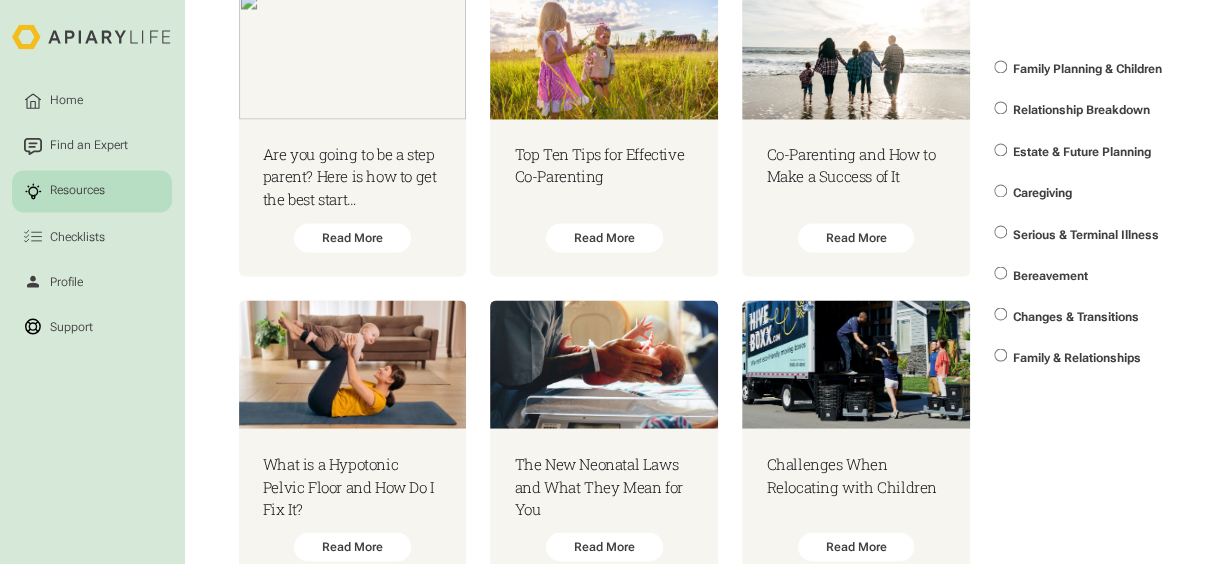 scroll, scrollTop: 1700, scrollLeft: 0, axis: vertical 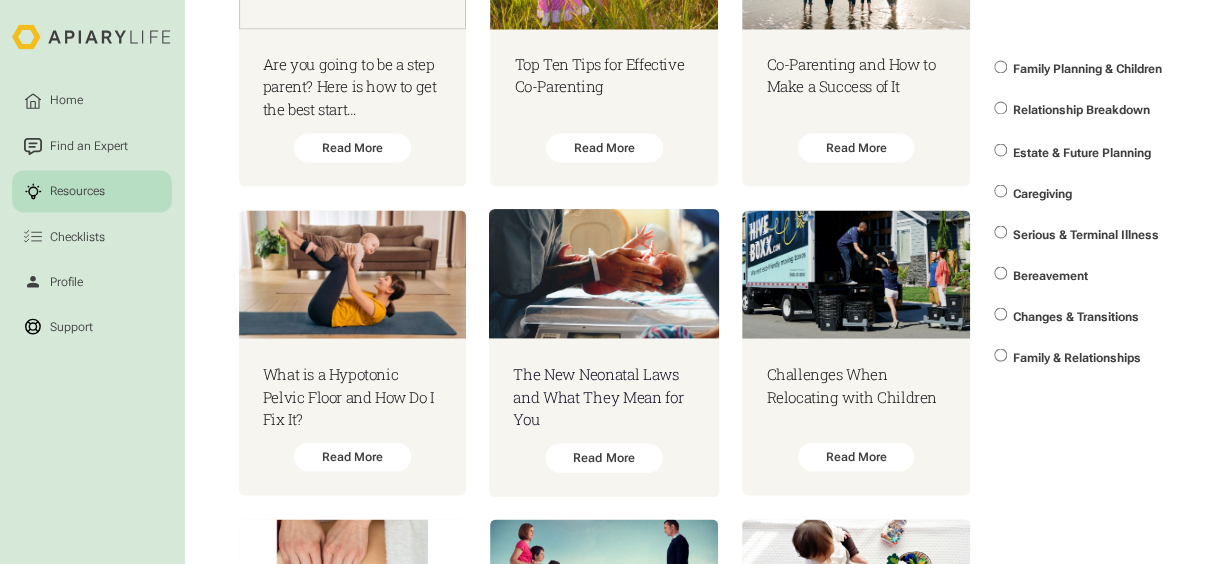 click on "The New Neonatal Laws and What They Mean for You" at bounding box center (604, 396) 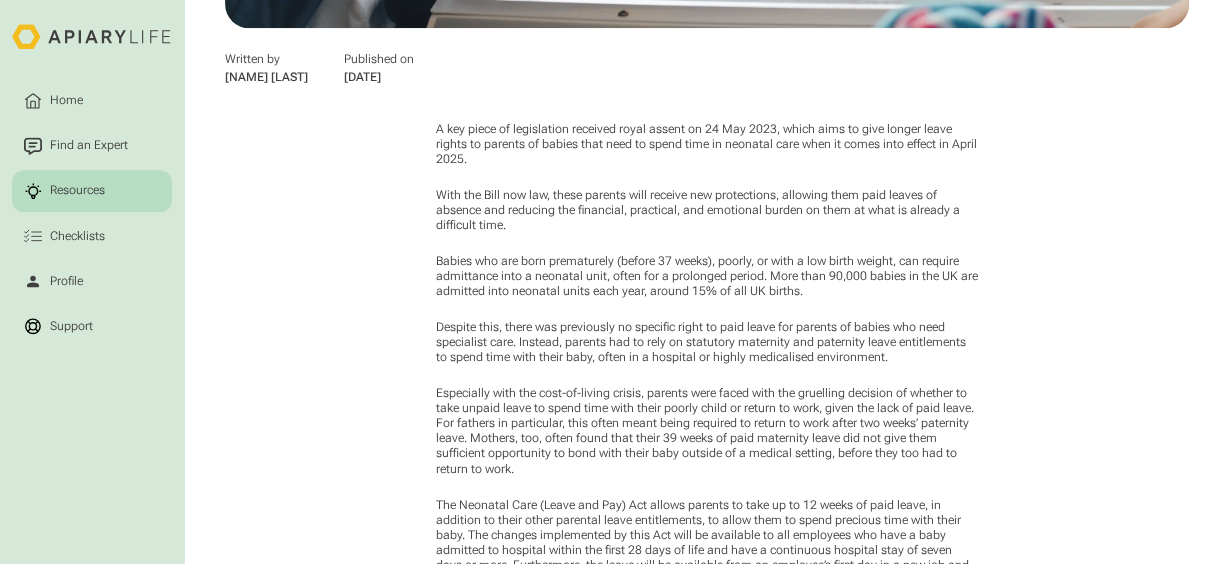 scroll, scrollTop: 900, scrollLeft: 0, axis: vertical 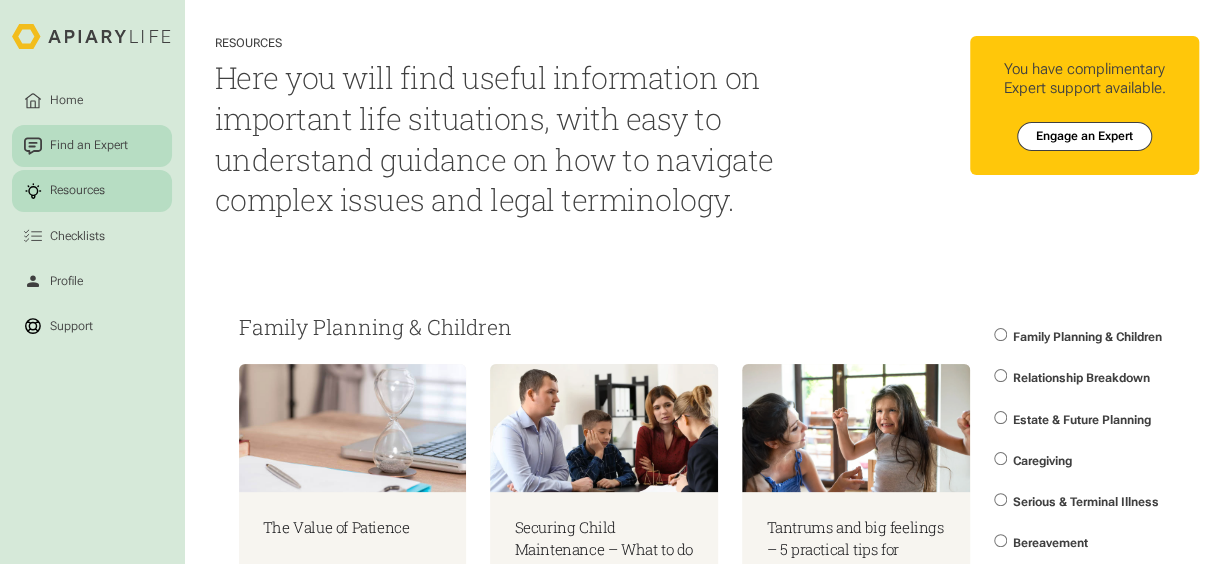 click on "Find an Expert" at bounding box center (89, 146) 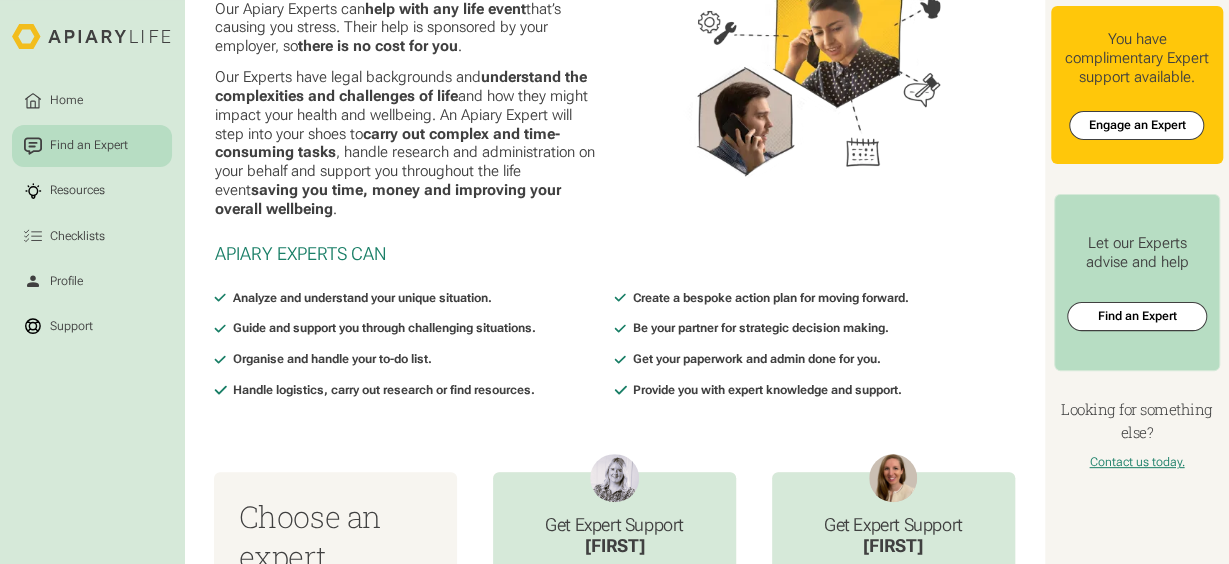 scroll, scrollTop: 0, scrollLeft: 0, axis: both 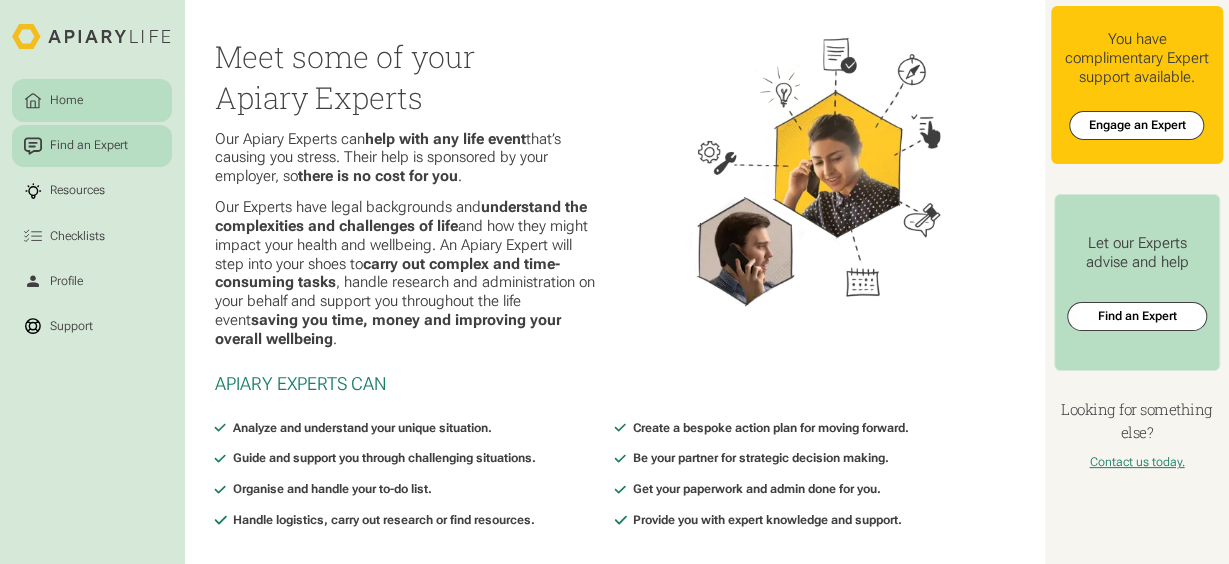 click on "Home" at bounding box center [92, 100] 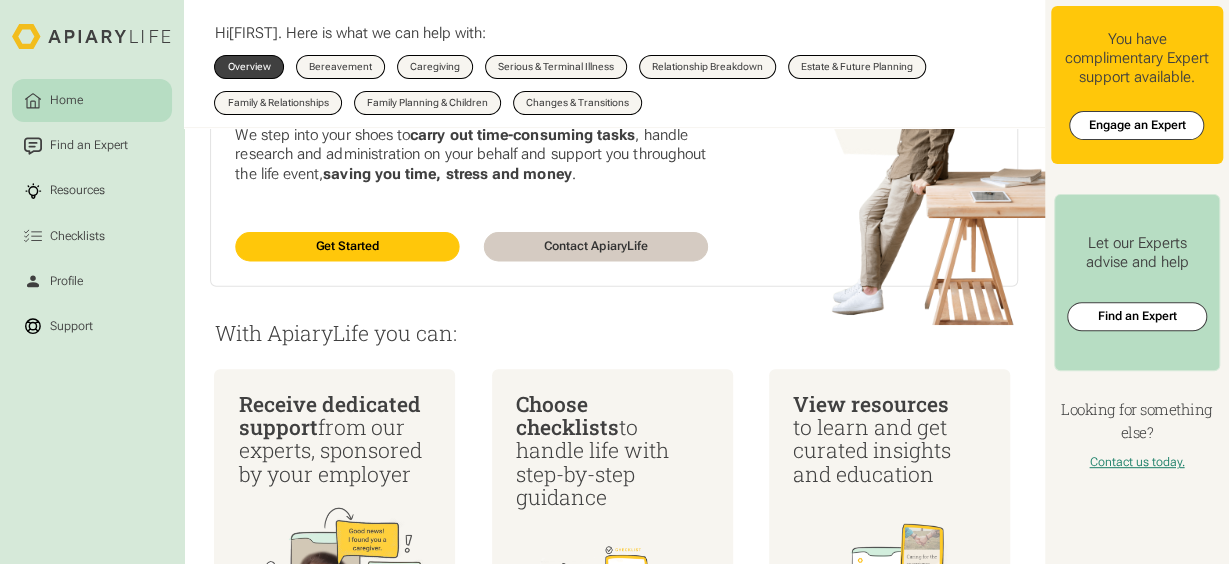 scroll, scrollTop: 0, scrollLeft: 0, axis: both 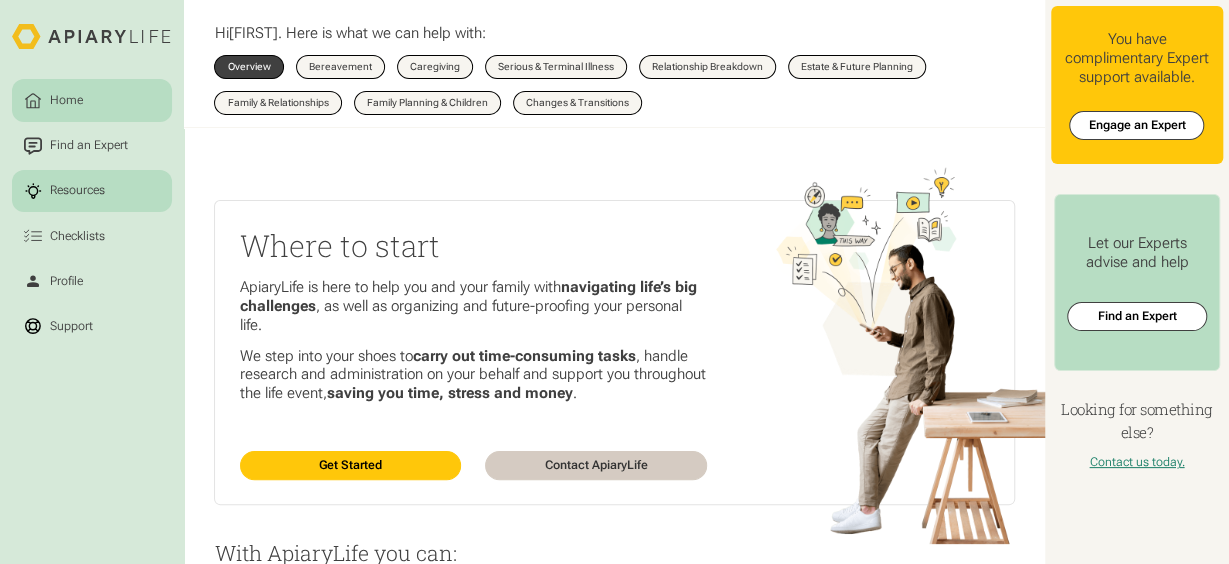 click on "Resources" at bounding box center [92, 191] 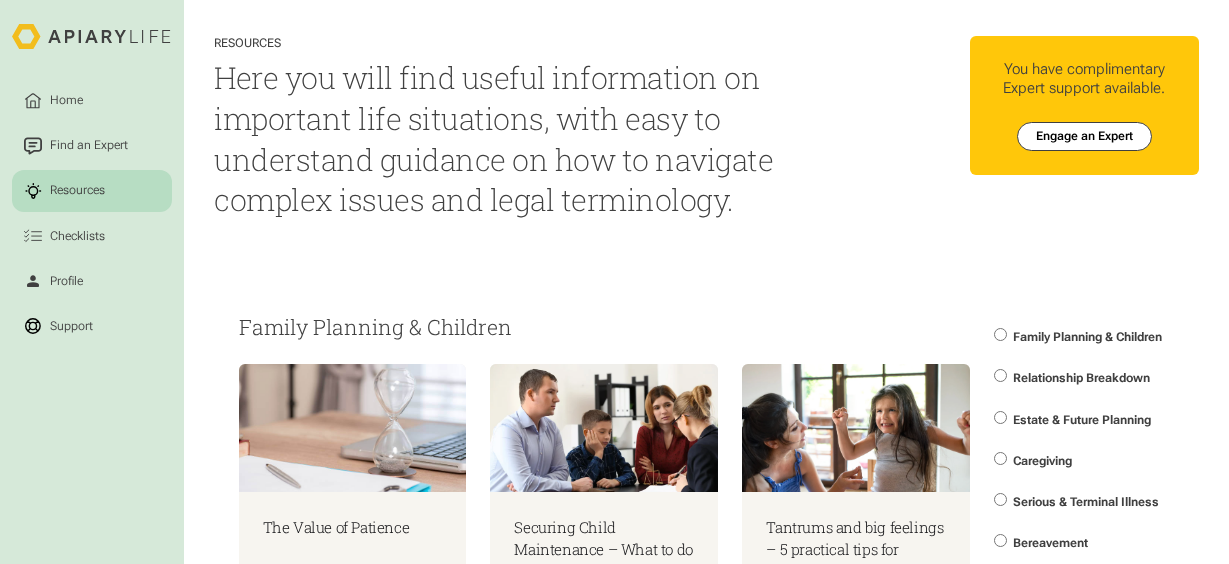 scroll, scrollTop: 0, scrollLeft: 0, axis: both 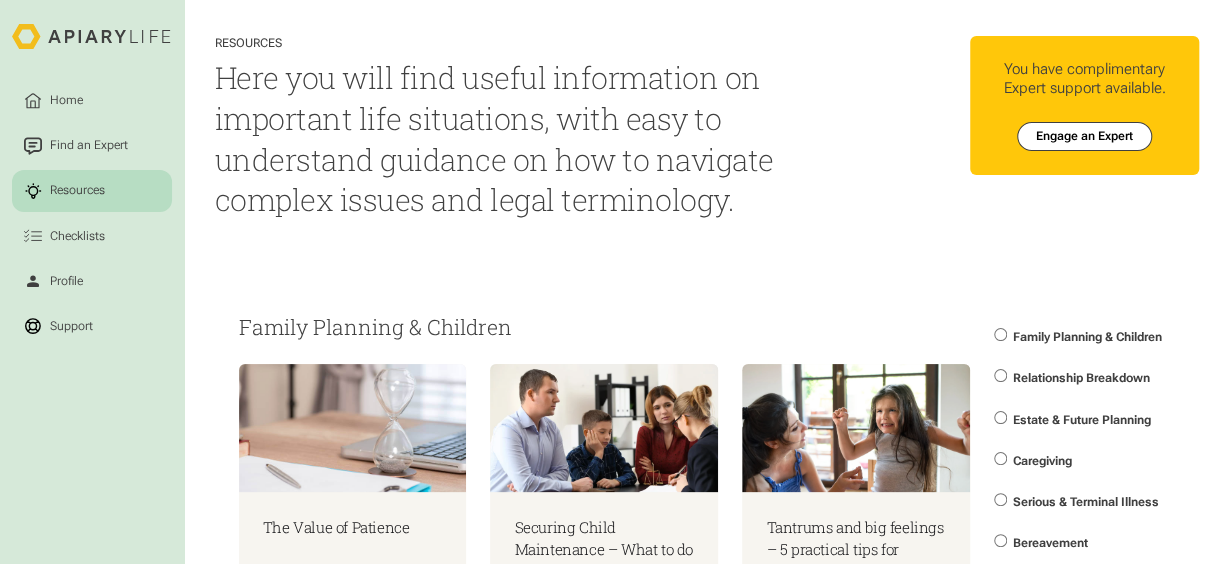 click on "Home
Find an Expert
Resources
Checklists
Profile
Support Resources Here you will find useful information on important life situations, with easy to understand guidance on how to navigate complex issues and legal terminology.
Home
Find an Expert
Resources
Checklists You have complimentary Expert support available. Engage an Expert Family Planning & Children The Value of Patience Read More Securing Child Maintenance – What to do When the Paying Parent Lives Abroad Read More Tantrums and big feelings – 5 practical tips for managing children’s challenging behaviour Read More Child Maintenance for Your Special Needs Child Read More Surrogacy: The Legal Rights and Parents and Surrogates Explained Read More Baby Loss Awareness - Certificate in Memory Read More Relationship Breakdown and Children: A Whistle-Stop Tour Read More Name" at bounding box center (614, 282) 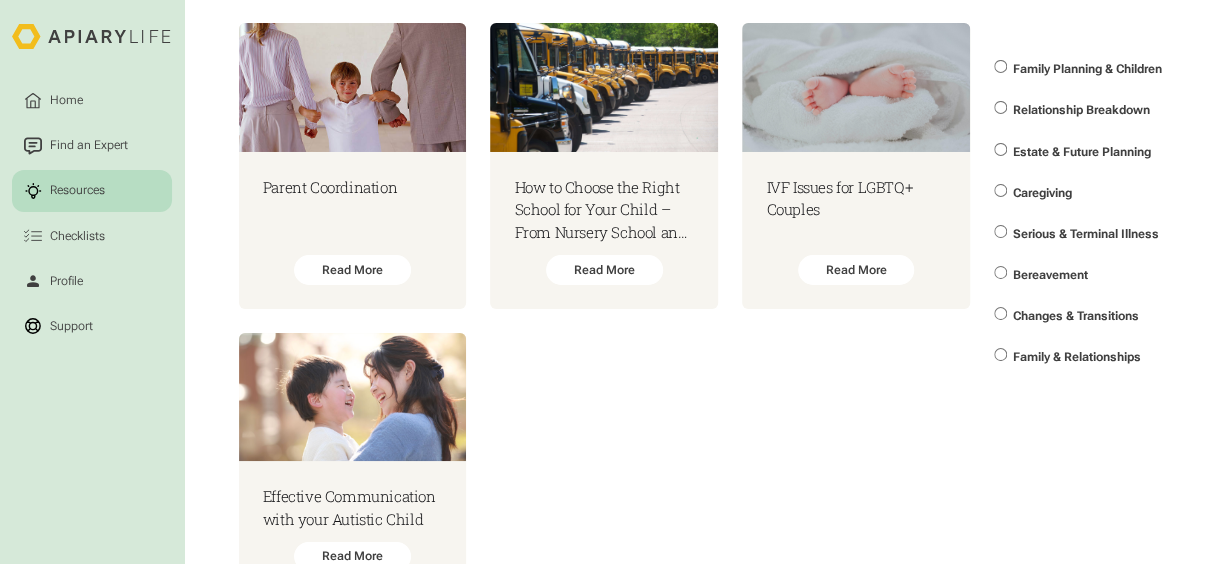 scroll, scrollTop: 3633, scrollLeft: 0, axis: vertical 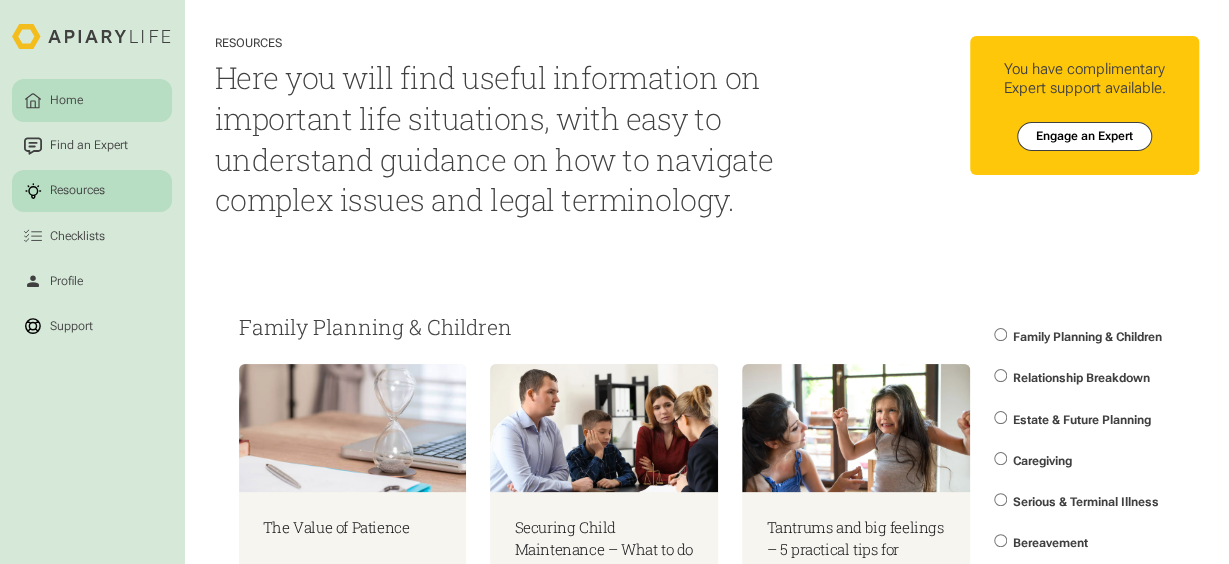 click on "Home" at bounding box center (66, 101) 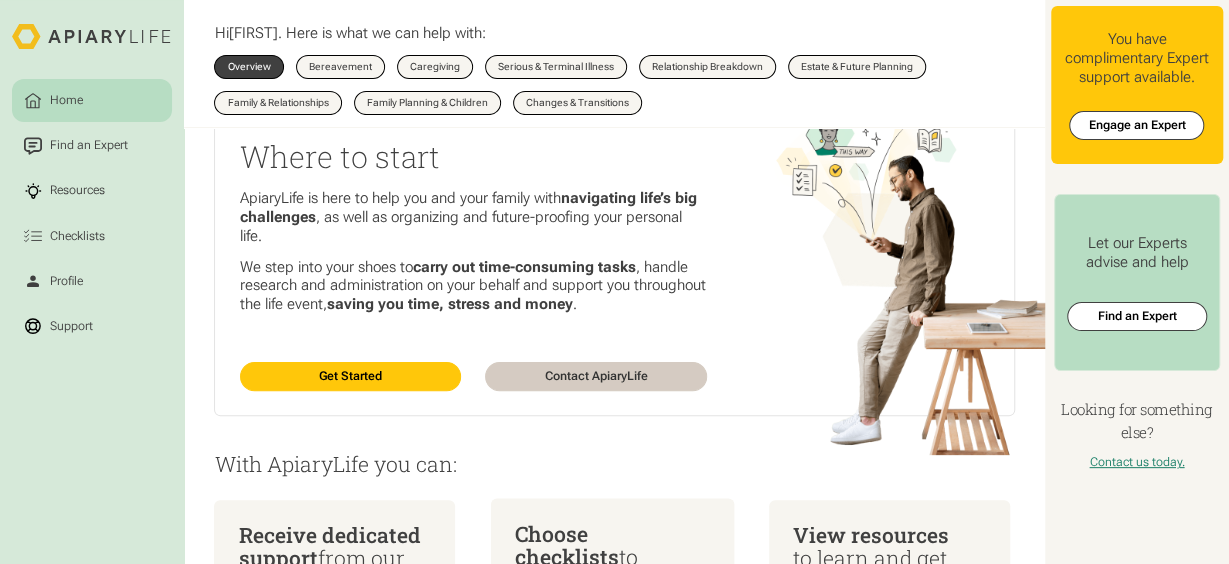 scroll, scrollTop: 0, scrollLeft: 0, axis: both 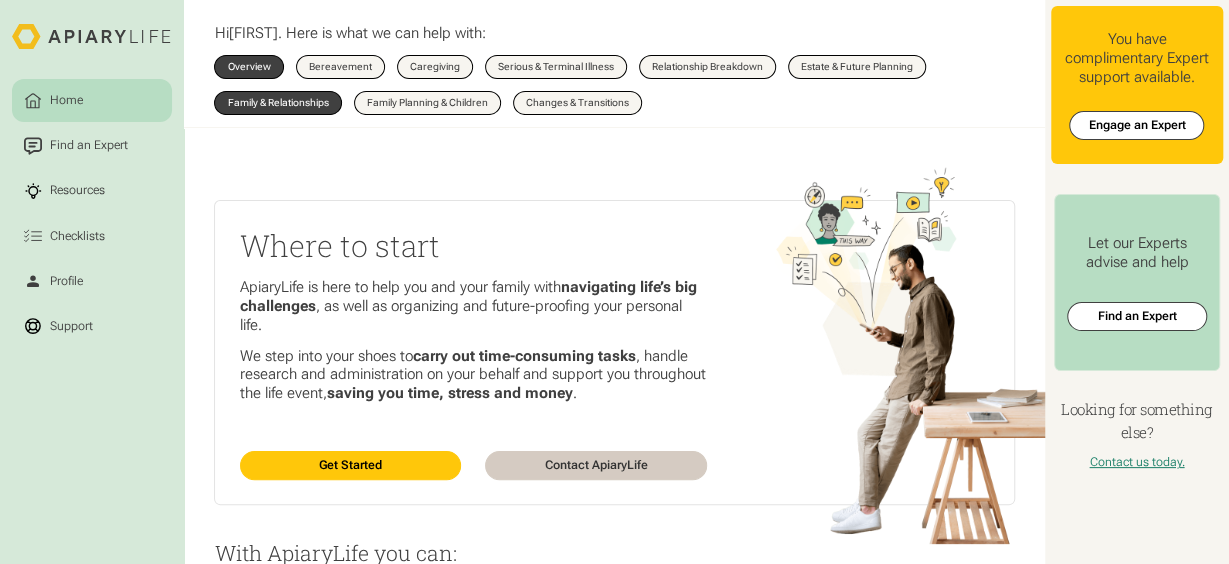 click on "Family & Relationships" at bounding box center (277, 103) 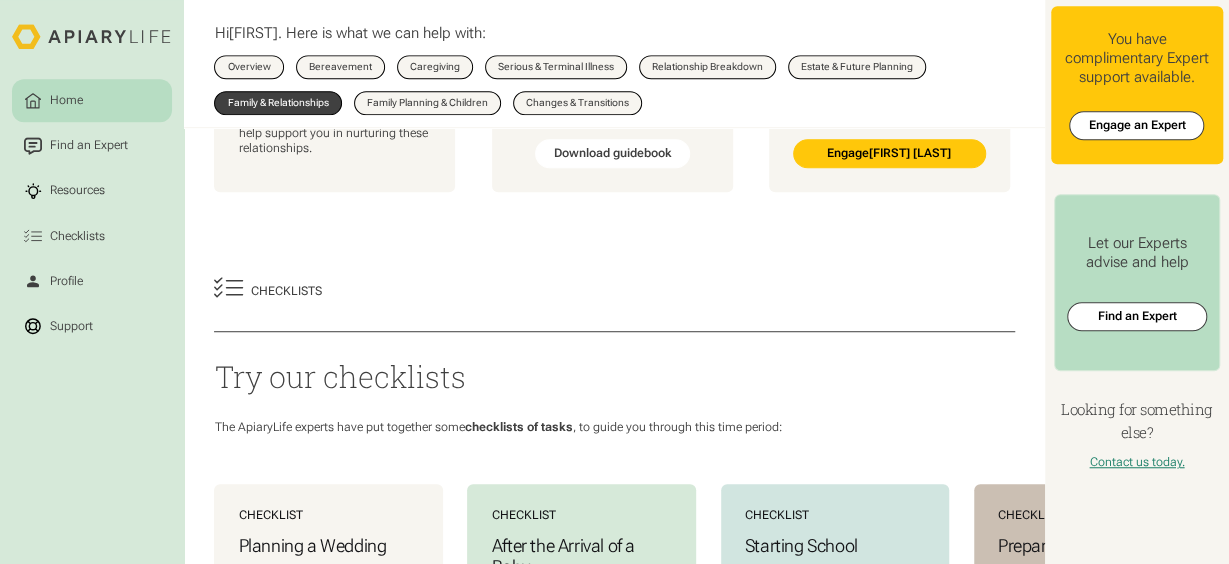 scroll, scrollTop: 800, scrollLeft: 0, axis: vertical 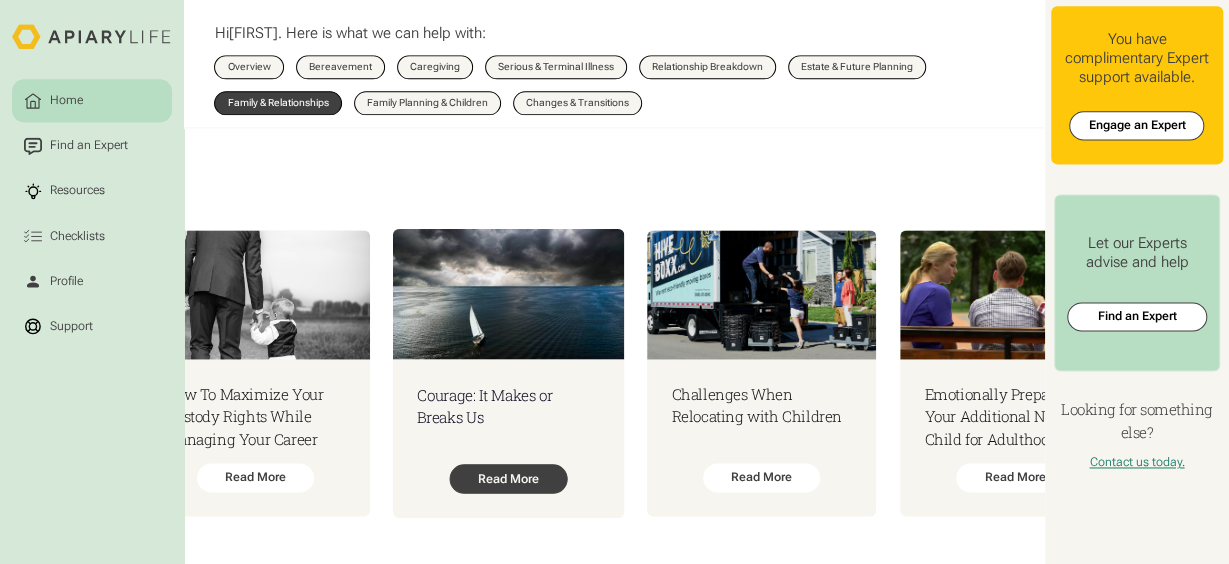 click on "Read More" at bounding box center [509, 477] 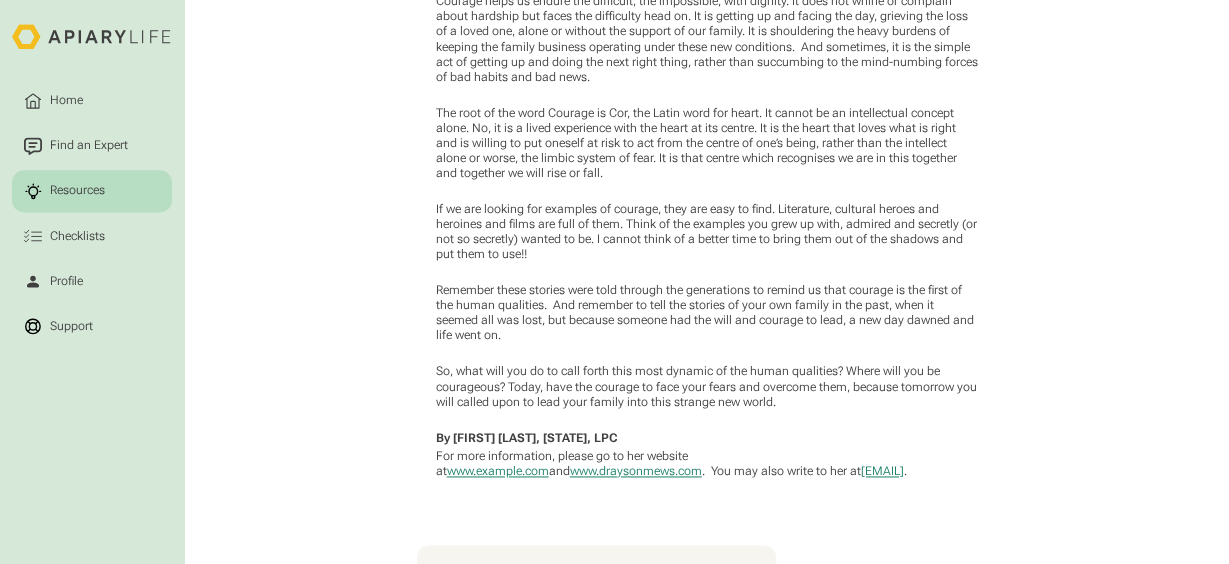 scroll, scrollTop: 1200, scrollLeft: 0, axis: vertical 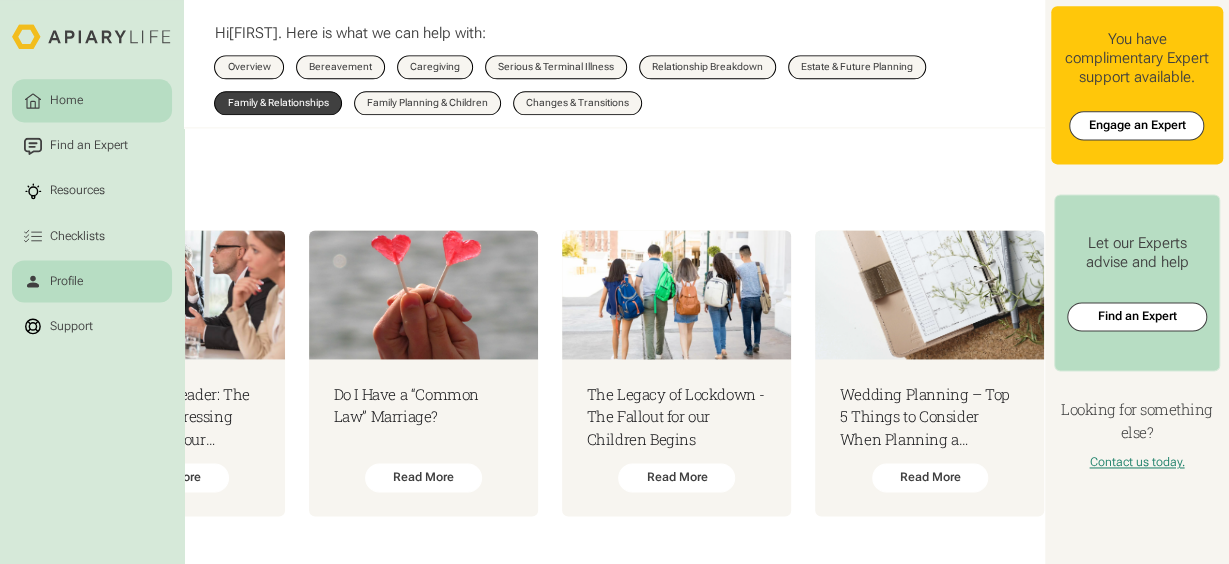 click on "Profile" at bounding box center [92, 281] 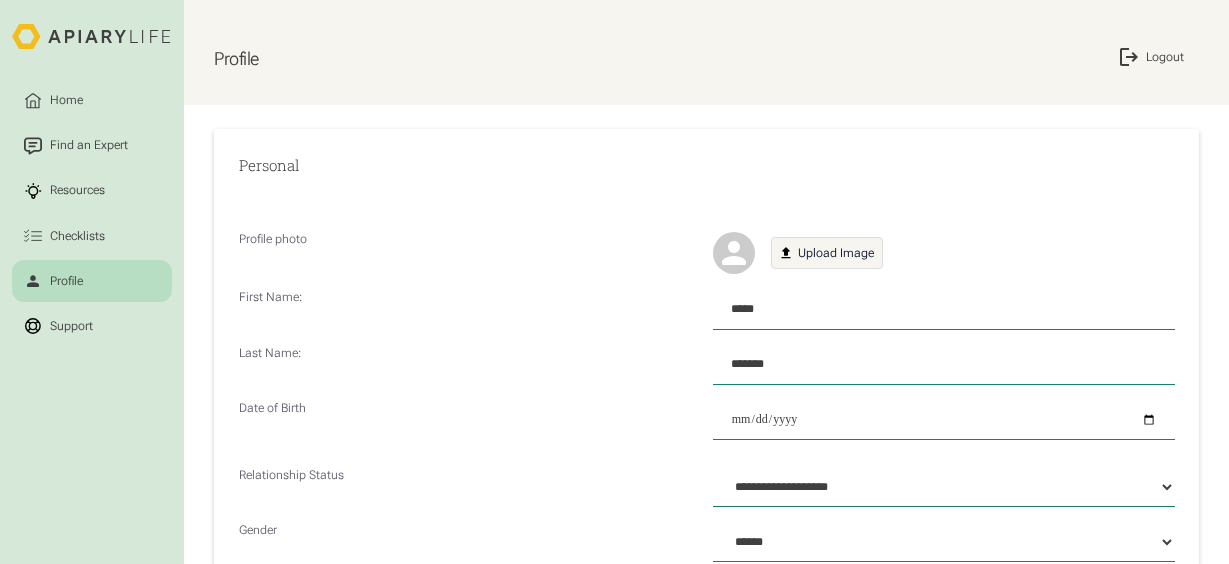 select on "**" 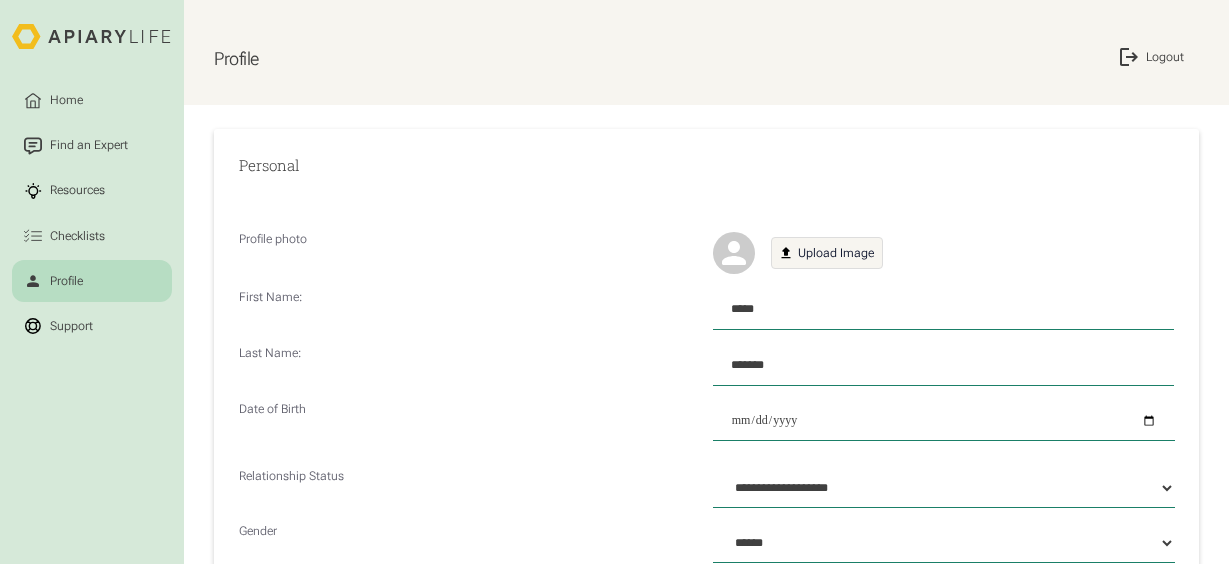 scroll, scrollTop: 0, scrollLeft: 0, axis: both 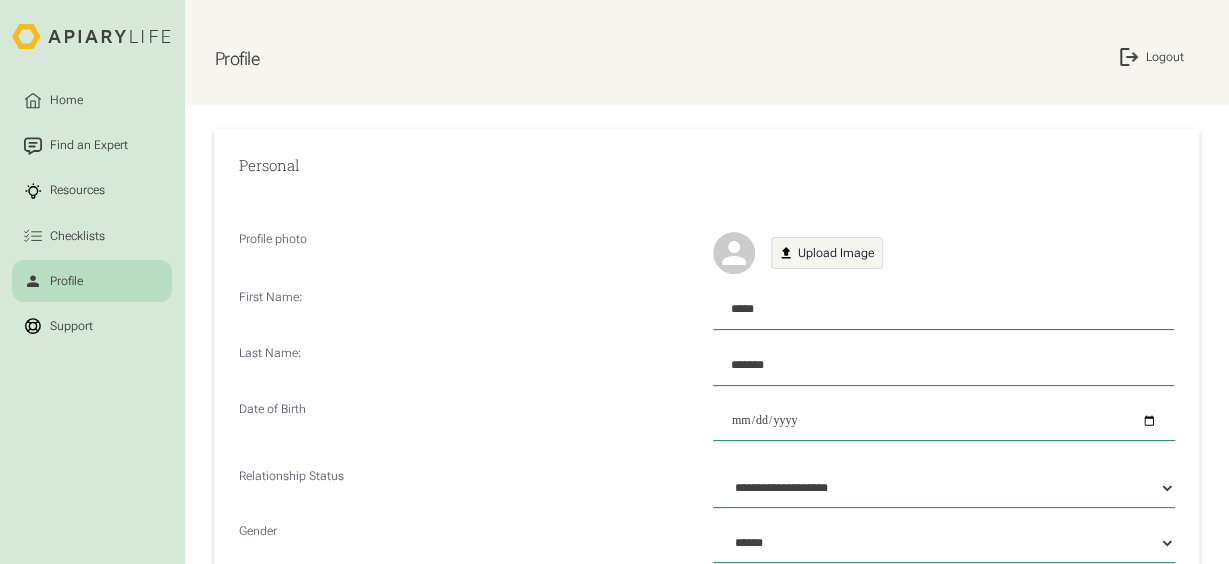 select 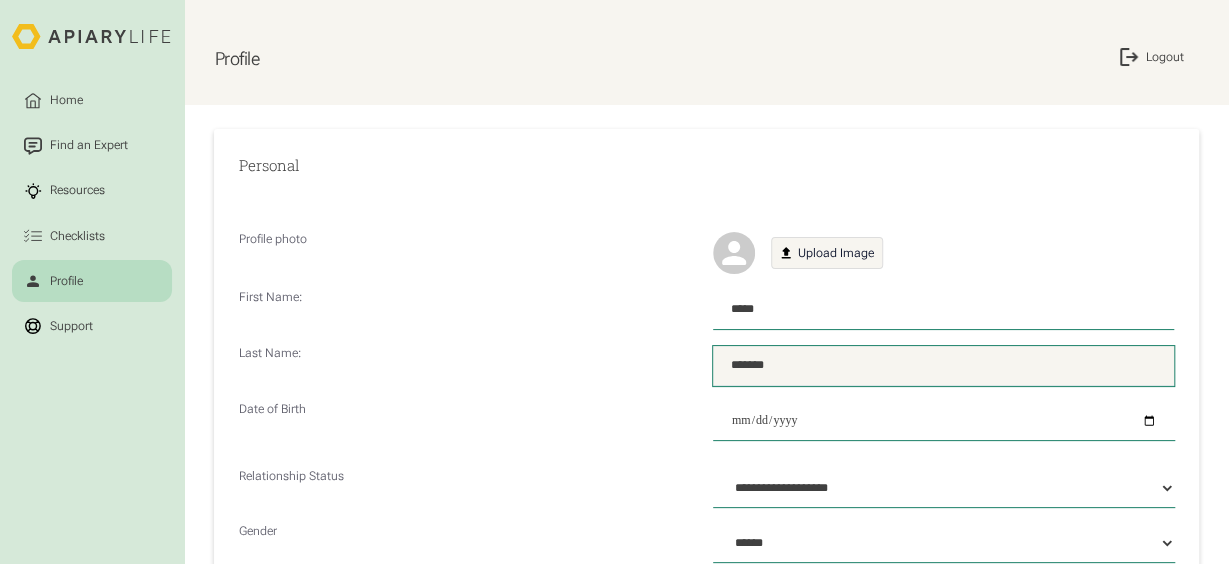 click on "*******" at bounding box center [943, 366] 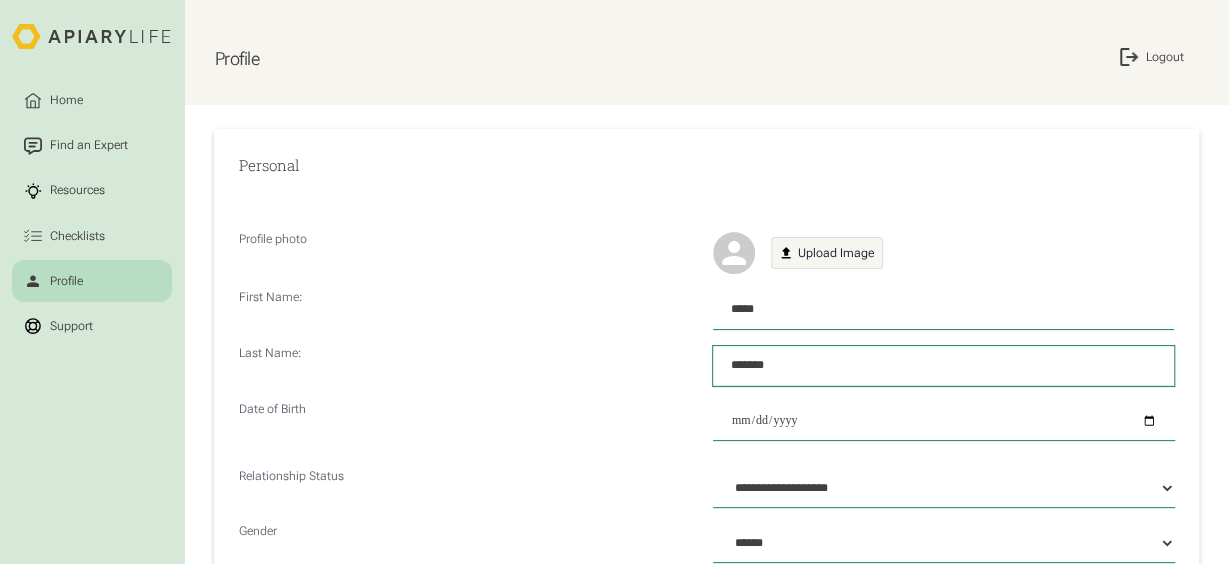 drag, startPoint x: 799, startPoint y: 372, endPoint x: 672, endPoint y: 375, distance: 127.03543 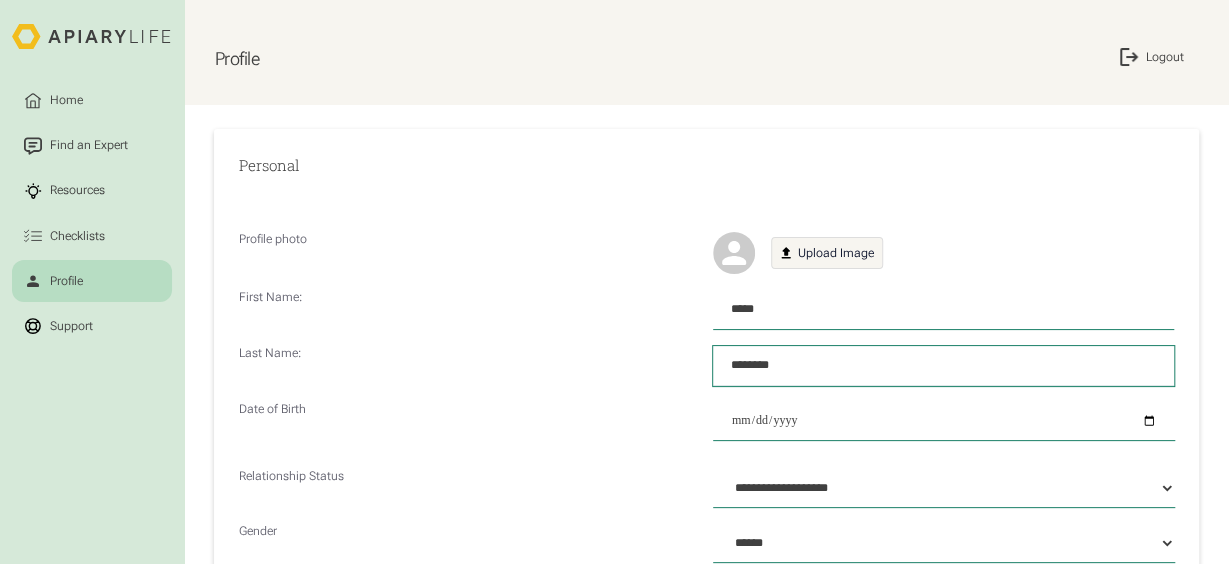 type on "********" 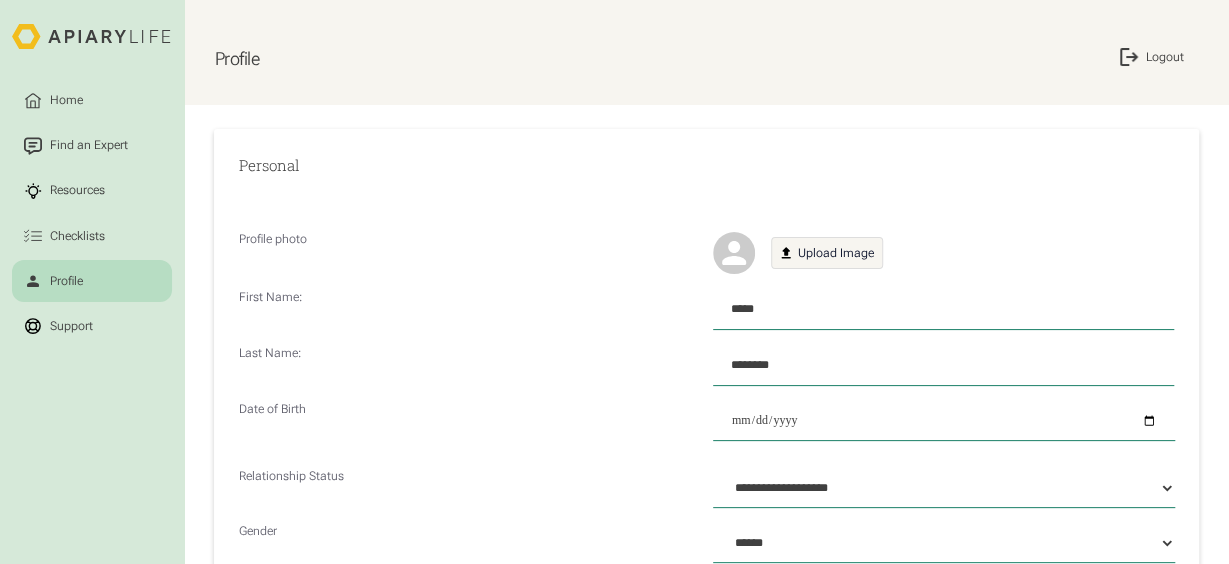 click on "Date of Birth" at bounding box center [470, 427] 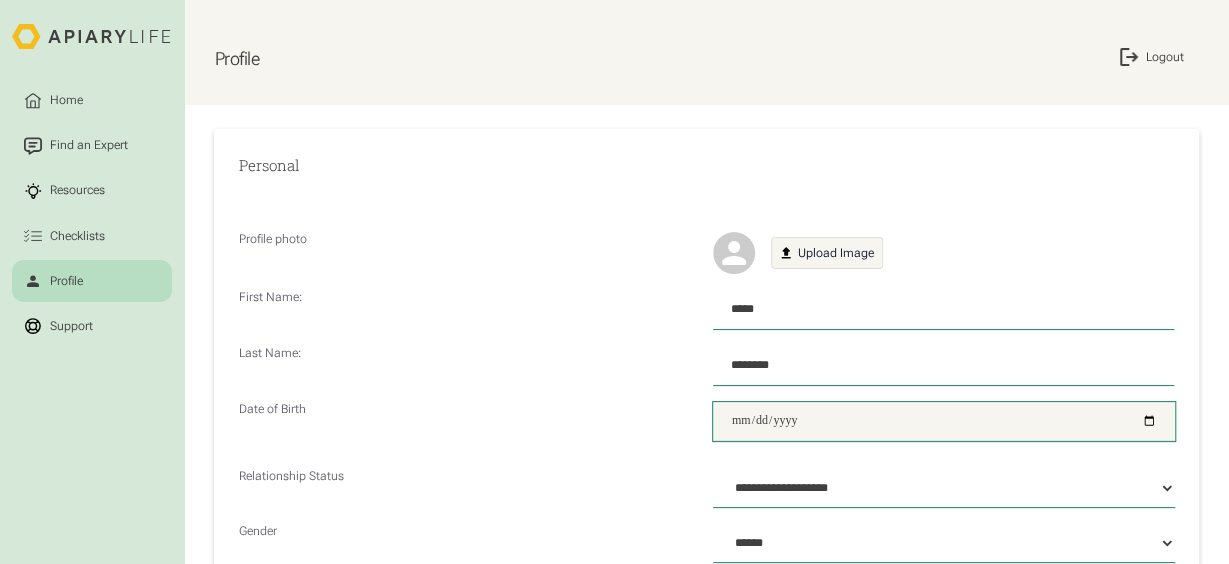 click at bounding box center [944, 421] 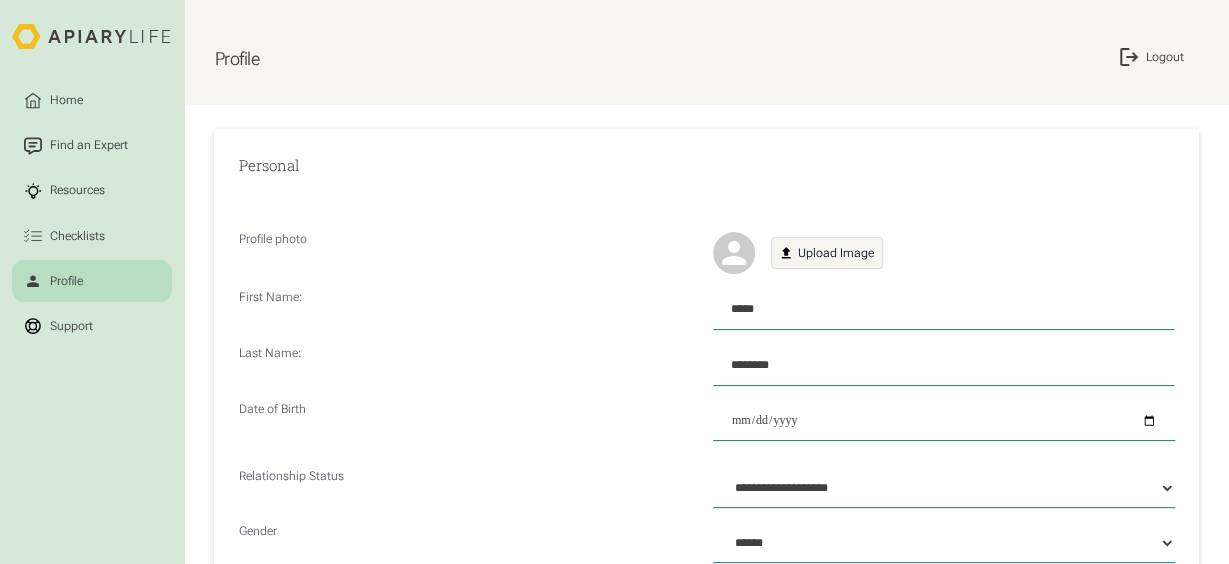 click on "**********" at bounding box center (707, 482) 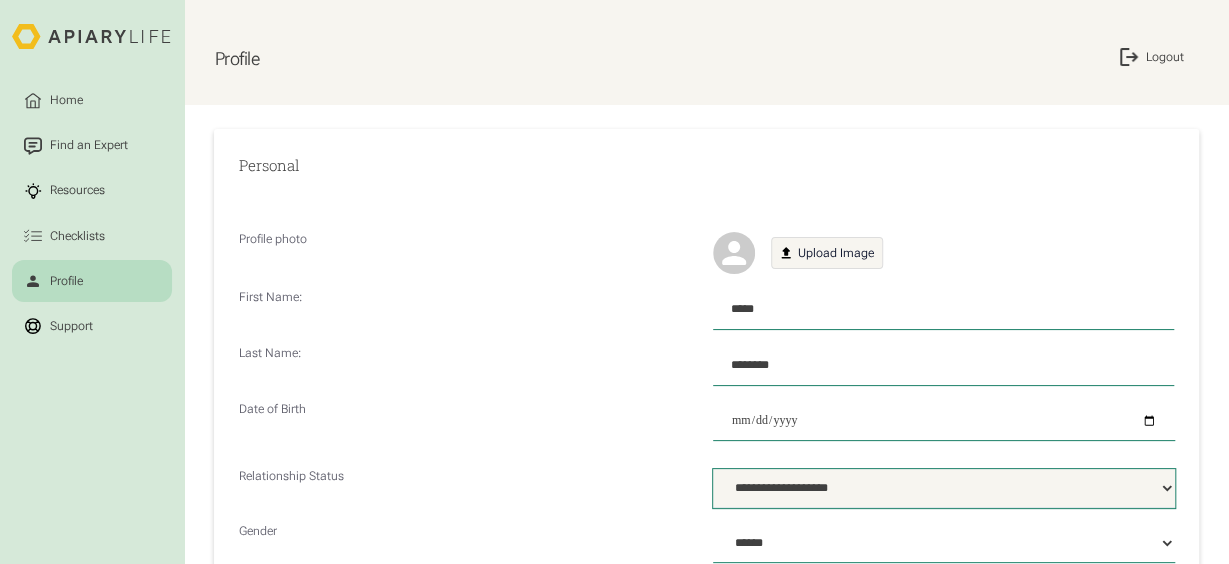 click on "**********" at bounding box center [944, 488] 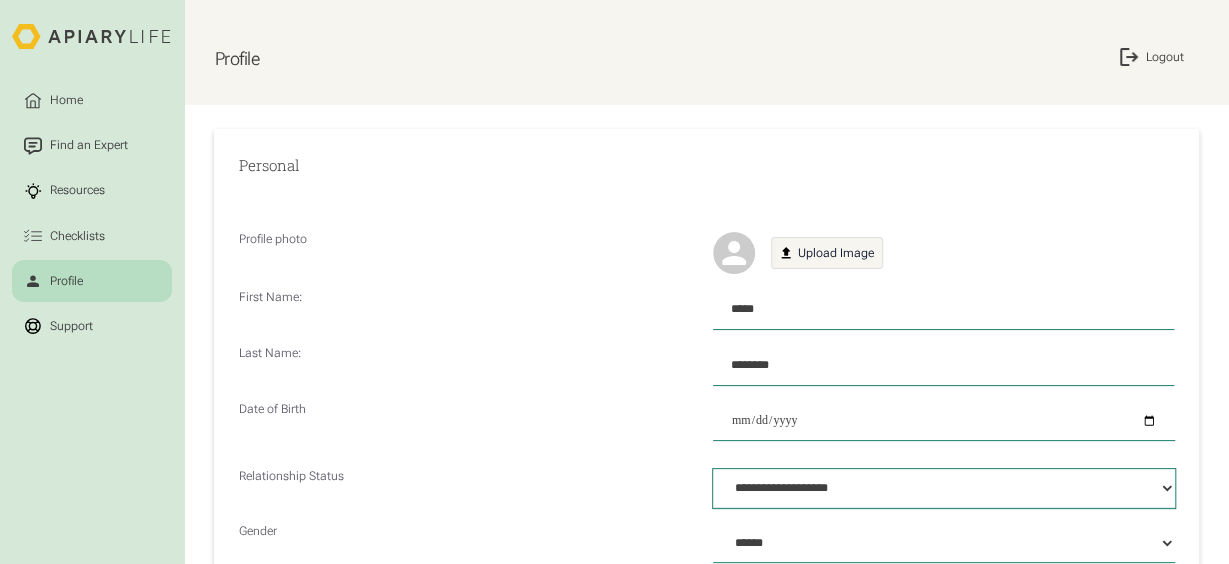 select on "**********" 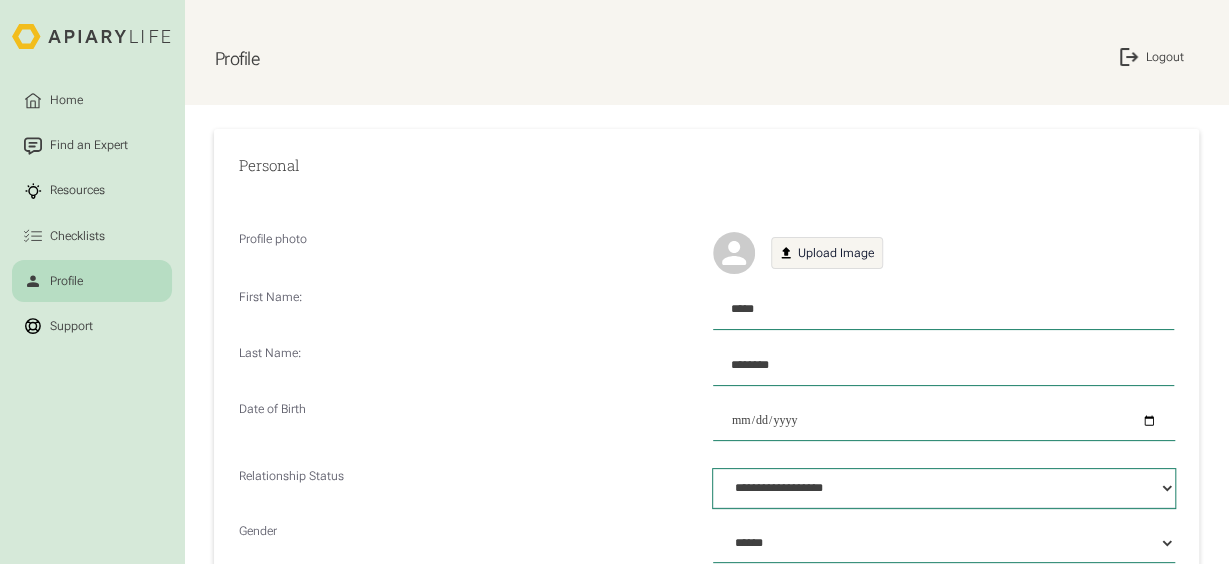 click on "**********" at bounding box center [944, 488] 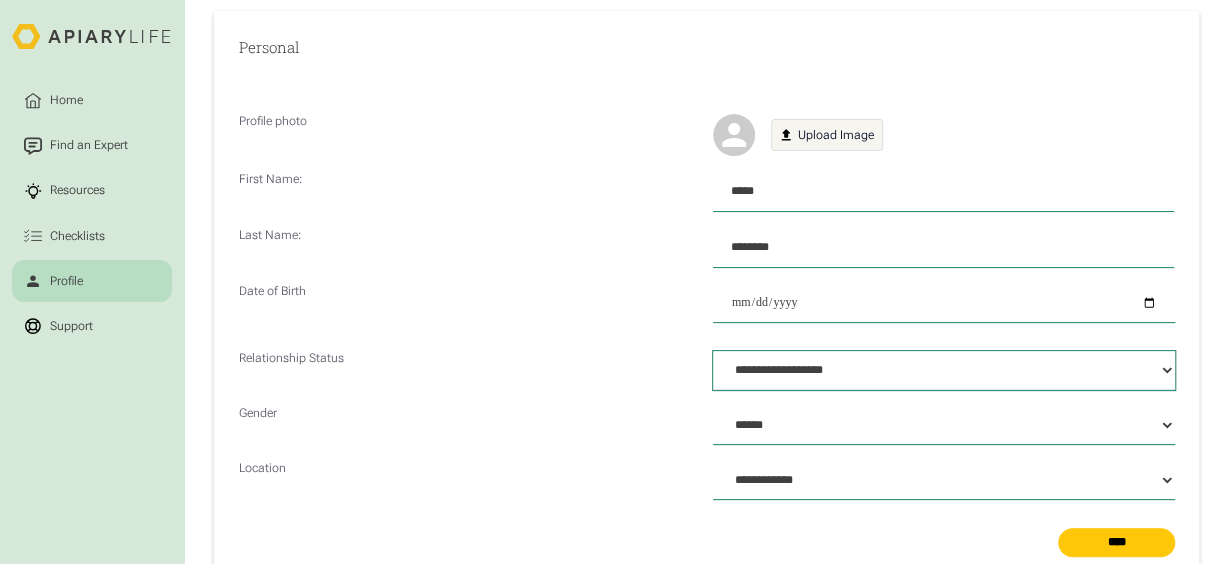 scroll, scrollTop: 200, scrollLeft: 0, axis: vertical 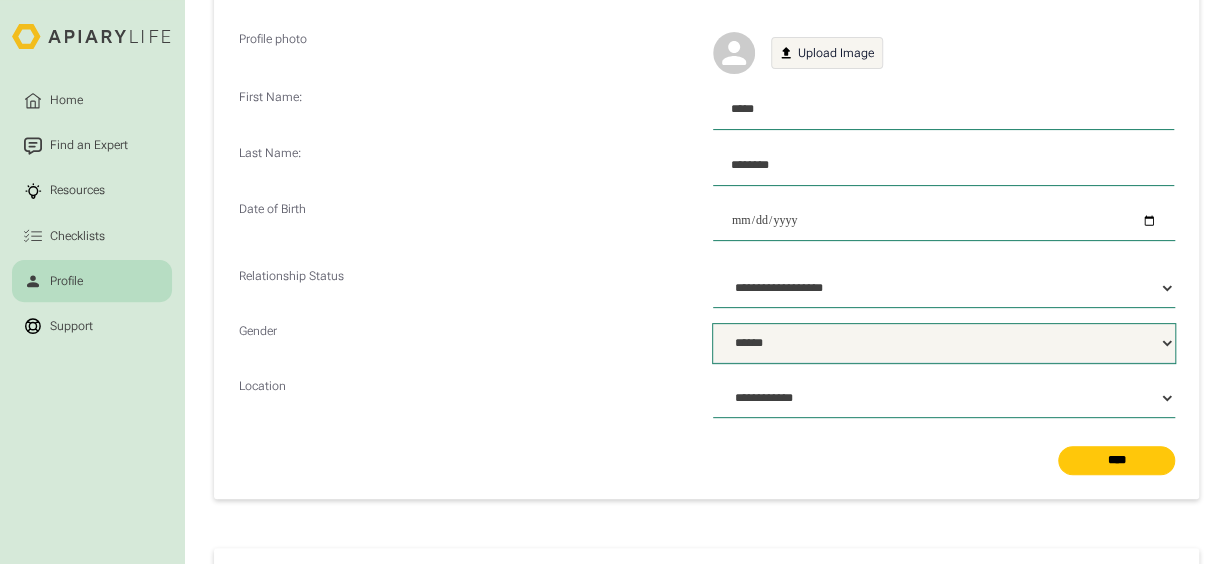 click on "**********" at bounding box center (944, 343) 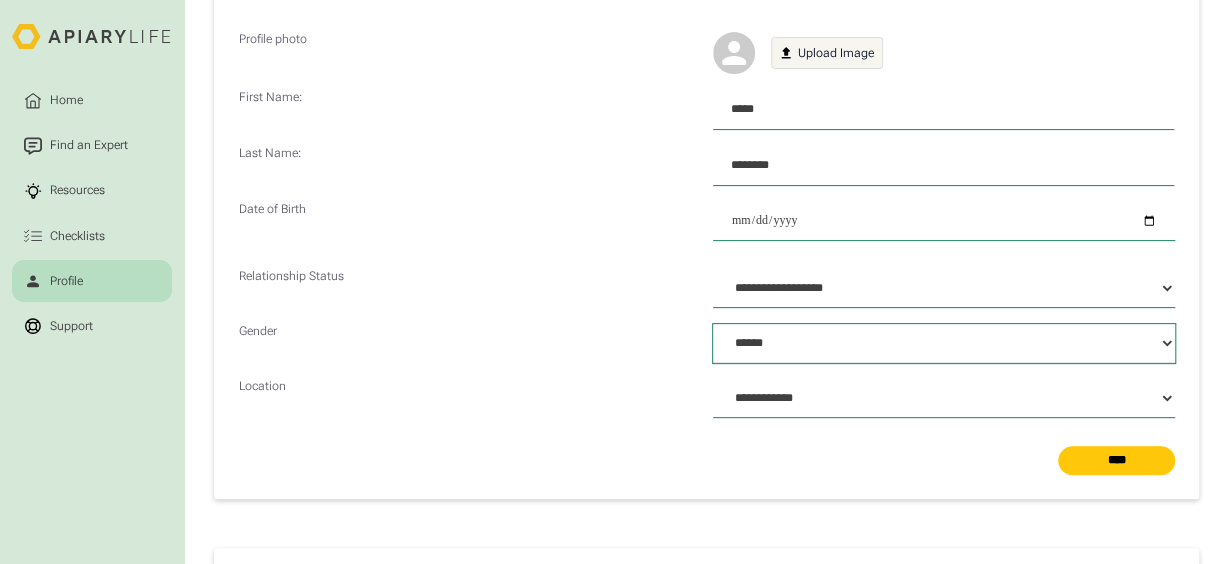 select on "******" 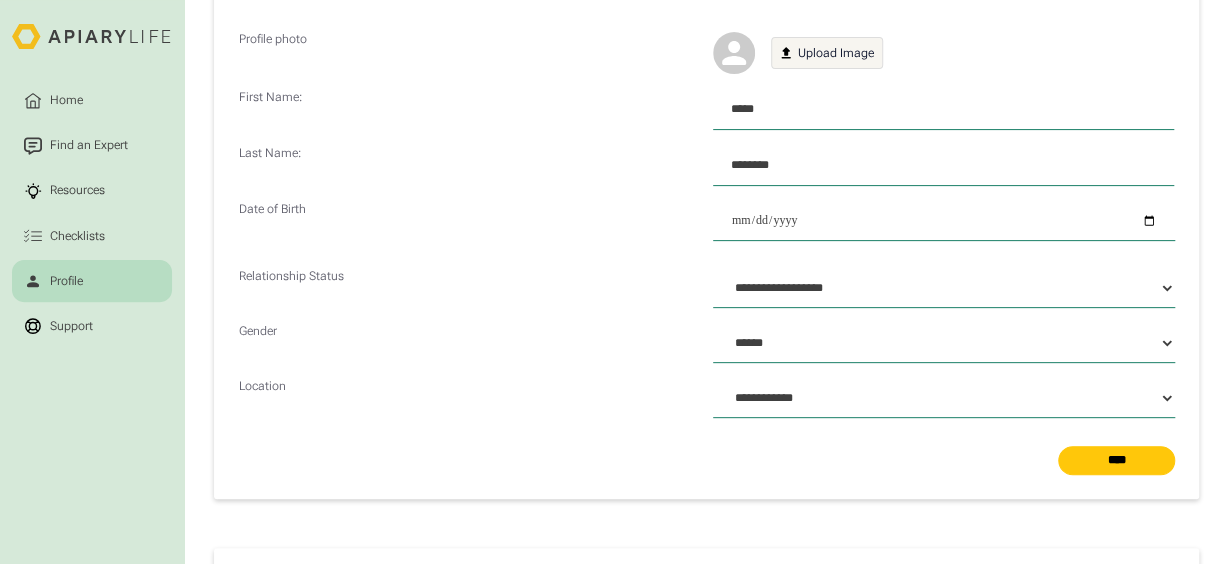 click on "**********" at bounding box center (707, 282) 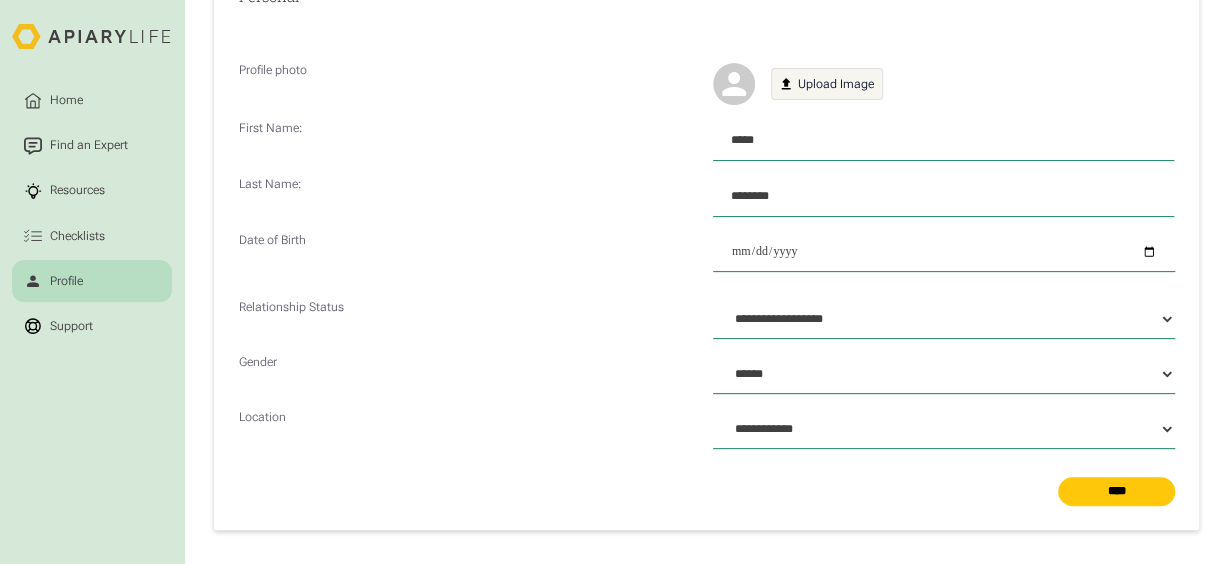 scroll, scrollTop: 200, scrollLeft: 0, axis: vertical 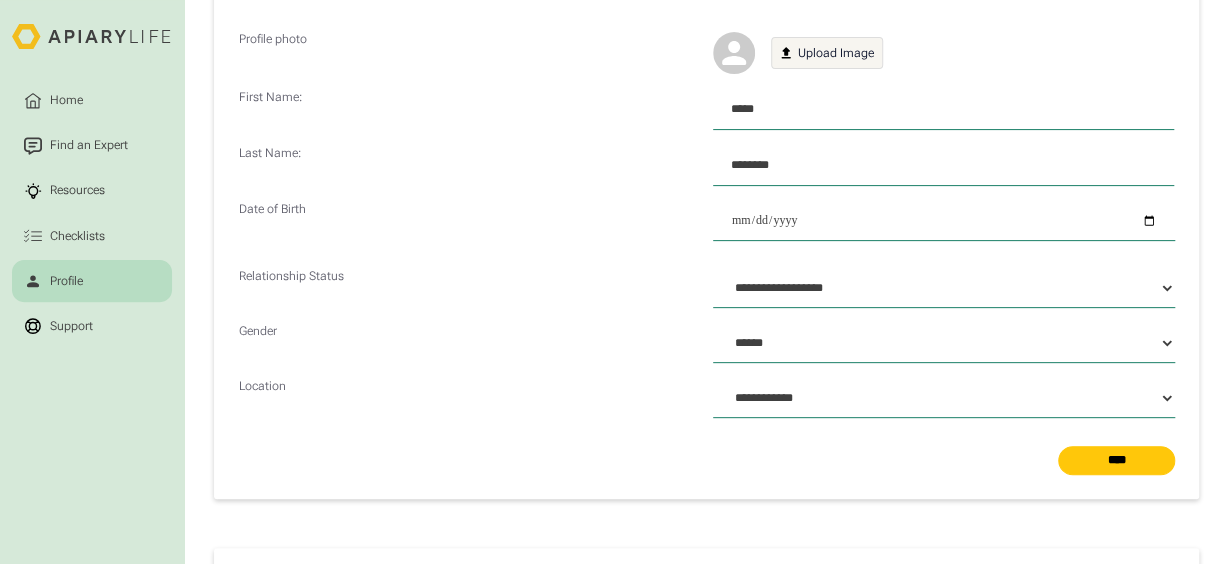 click on "Location" at bounding box center [470, 404] 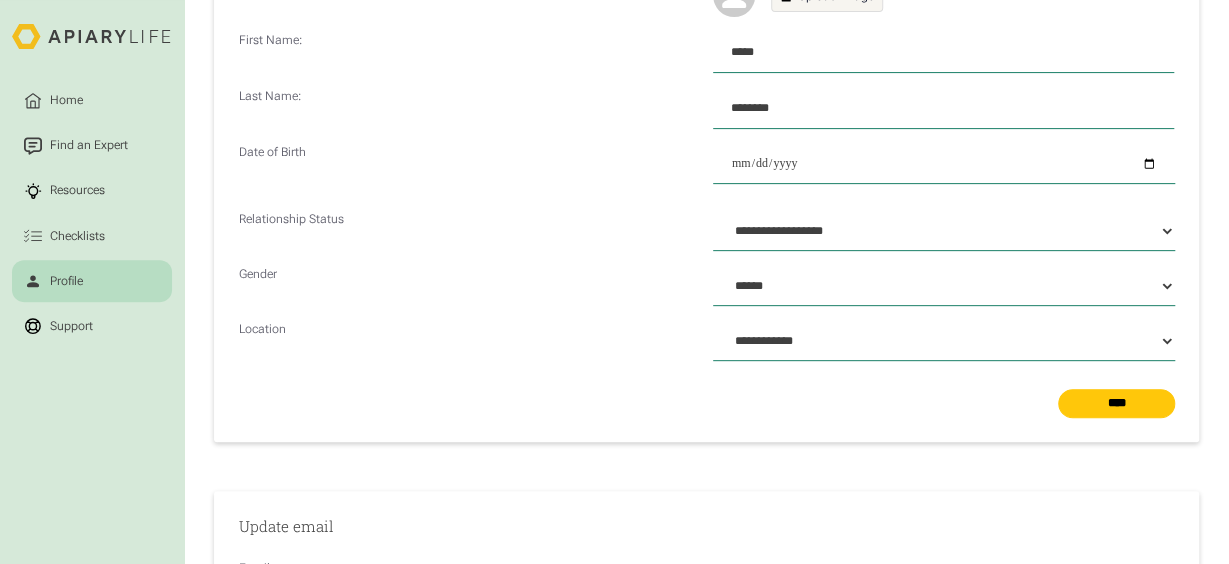 scroll, scrollTop: 400, scrollLeft: 0, axis: vertical 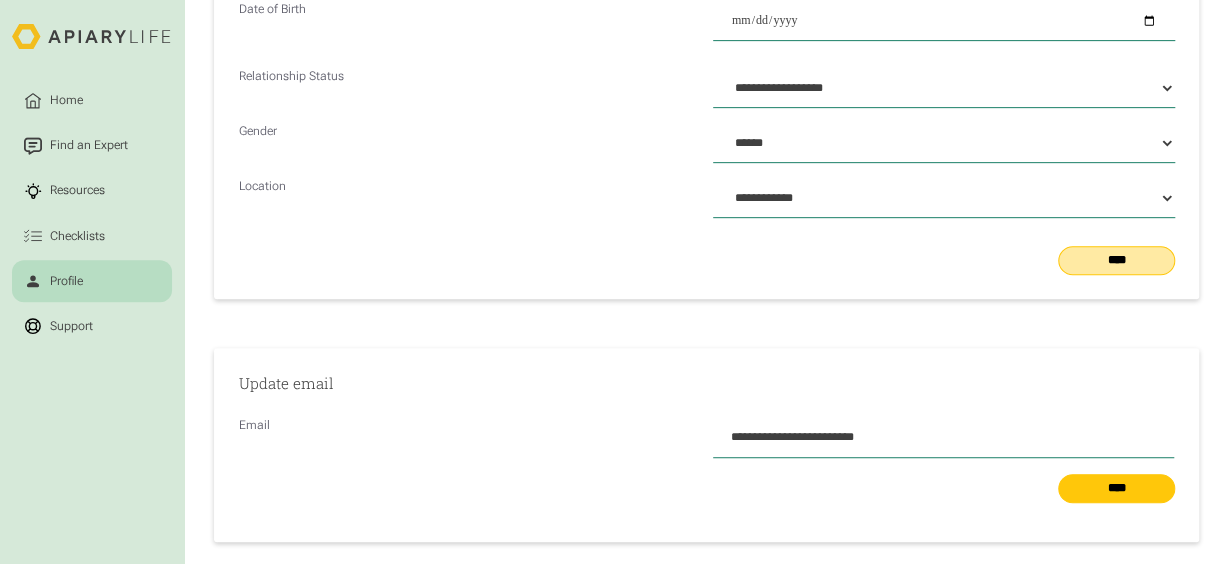 click on "****" at bounding box center (1116, 260) 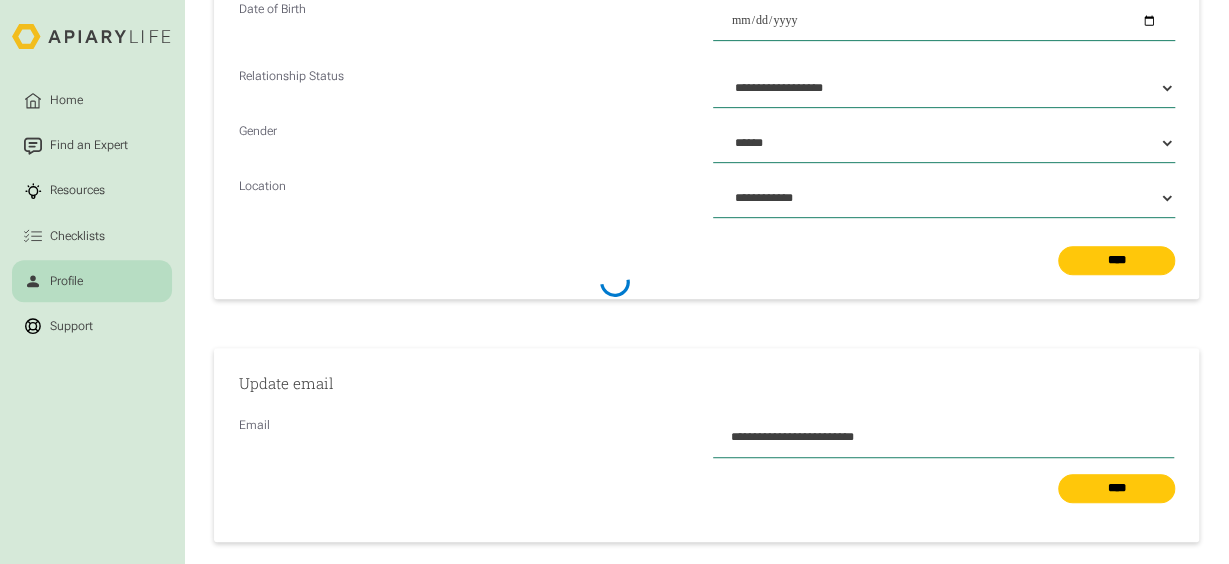scroll, scrollTop: 800, scrollLeft: 0, axis: vertical 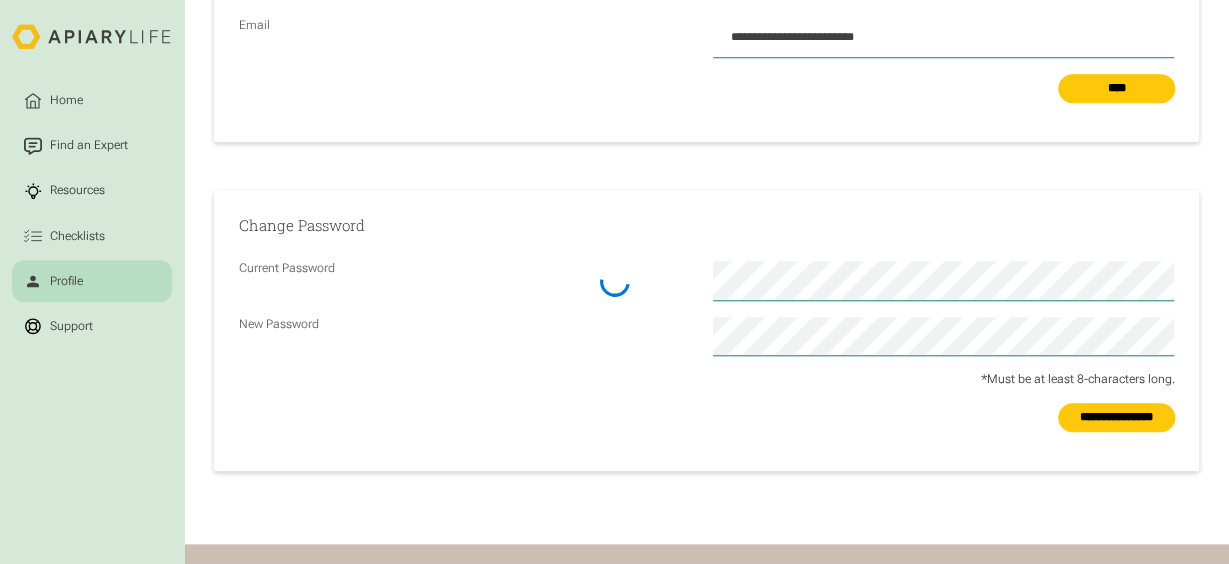 select 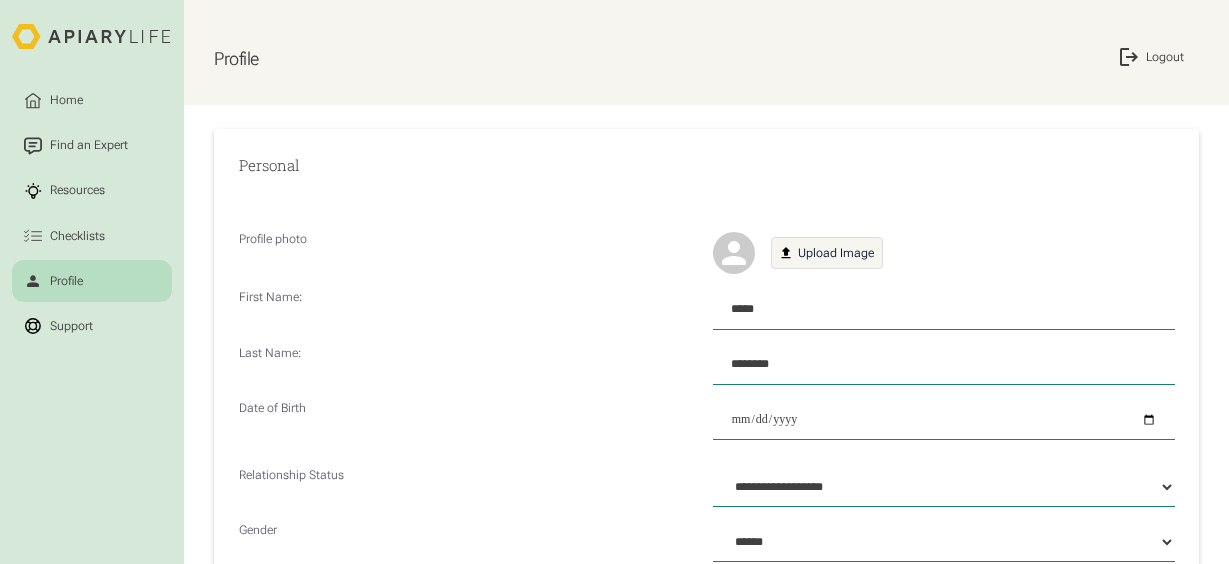 select on "**********" 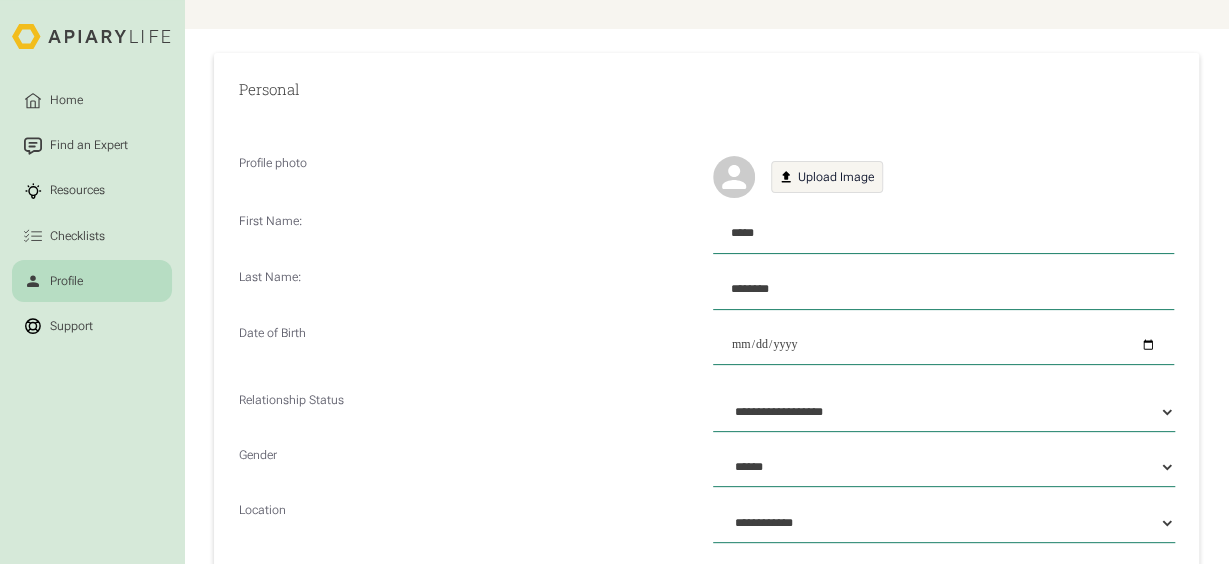 scroll, scrollTop: 0, scrollLeft: 0, axis: both 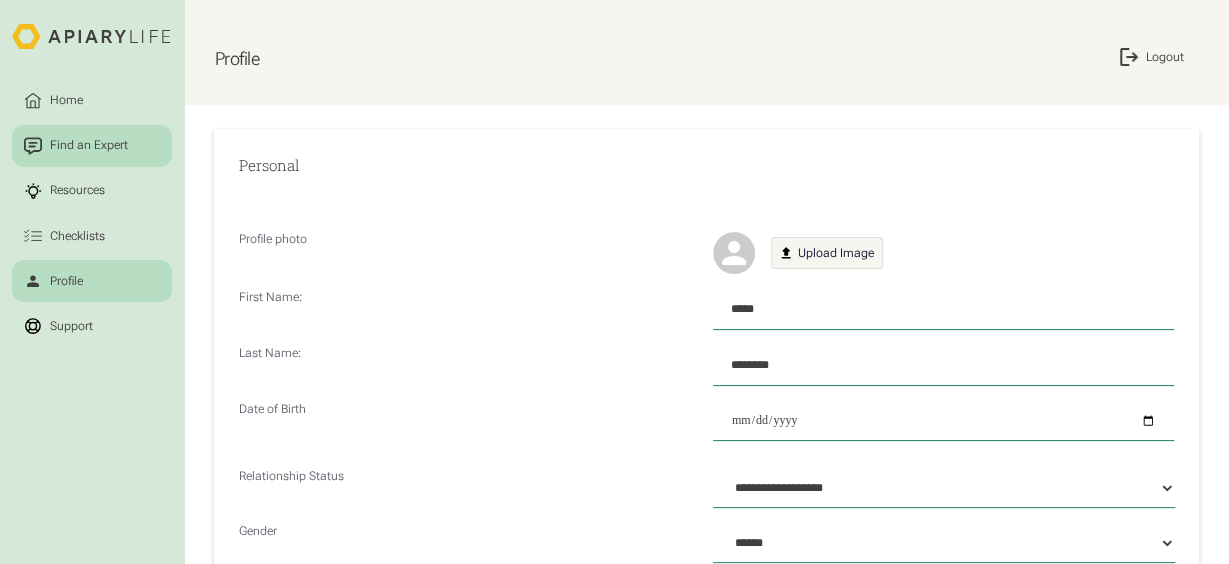 drag, startPoint x: 110, startPoint y: 139, endPoint x: 104, endPoint y: 128, distance: 12.529964 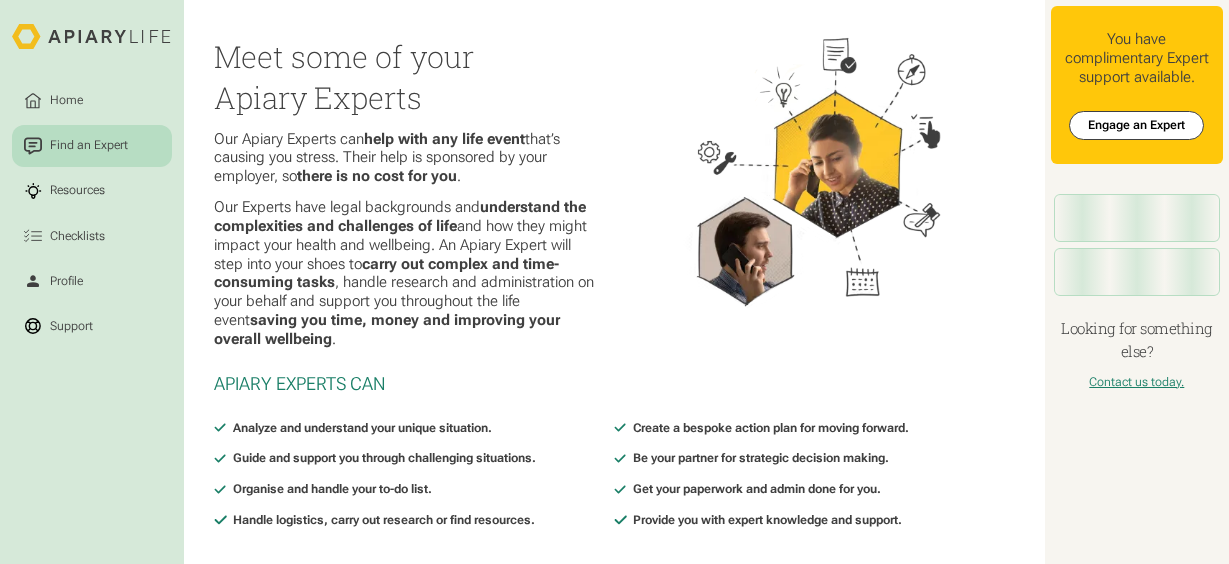 scroll, scrollTop: 0, scrollLeft: 0, axis: both 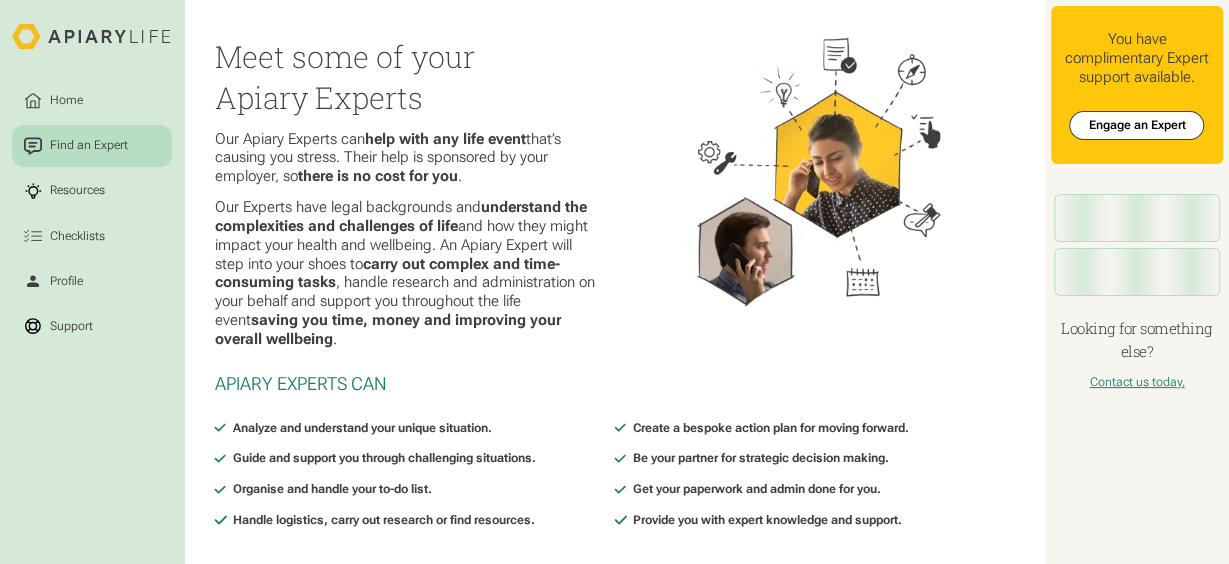 click on "Home
Find an Expert
Resources
Checklists
Profile
Support Meet some of your  Apiary Experts Our Apiary Experts can  help with any life event  that’s causing you stress. Their help is sponsored by your employer, so  there is no cost for you . Our Experts have legal backgrounds and  understand the complexities and challenges of life  and how they might impact your health and wellbeing. An Apiary Expert will step into your shoes to  carry out complex and time-consuming tasks , handle research and administration on your behalf and support you throughout the life event  saving you time, money and improving your overall wellbeing . Apiary Experts Can
Analyze and understand your unique situation.
Create a bespoke action plan for moving forward.
Guide and support you through challenging situations.
Be your partner for strategic decision making." at bounding box center (614, 282) 